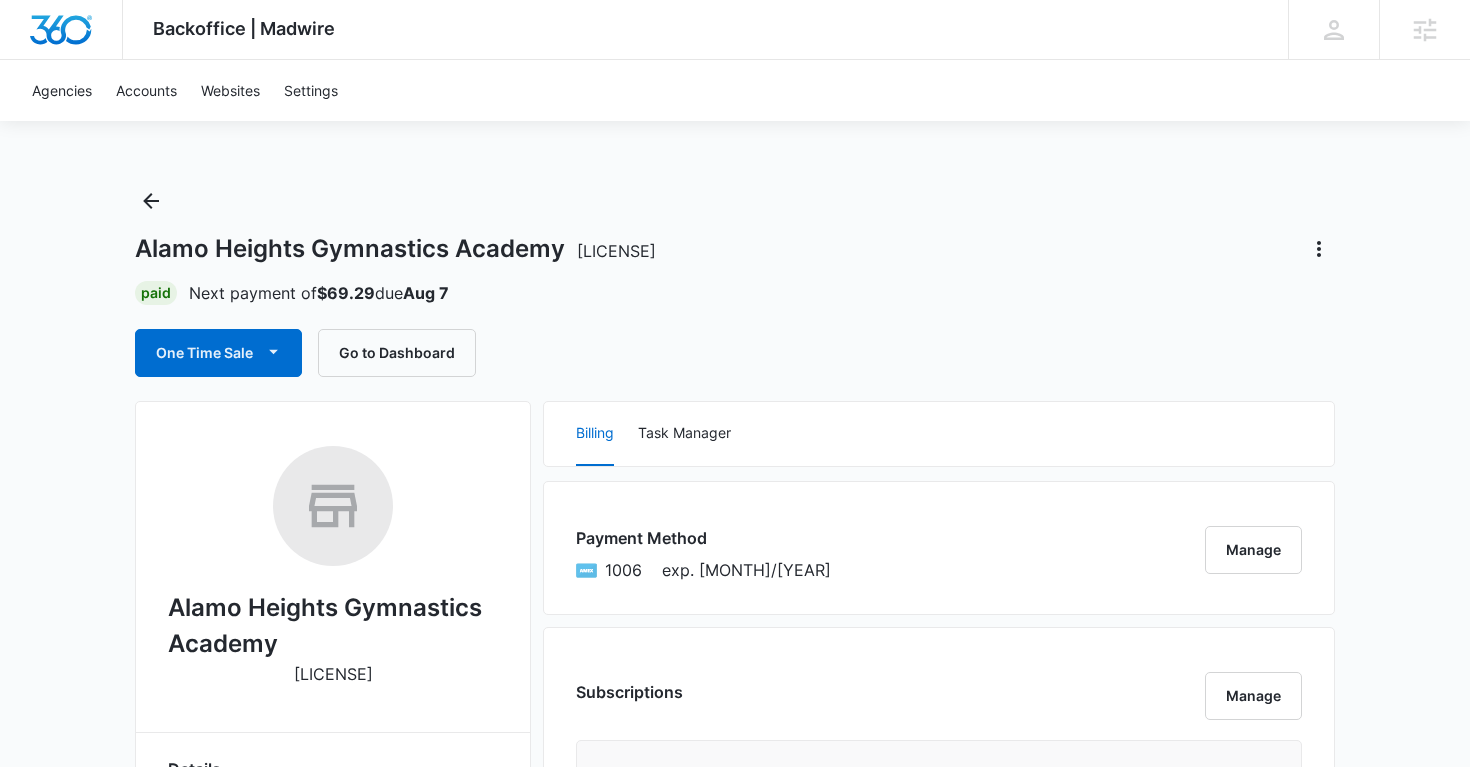scroll, scrollTop: 408, scrollLeft: 0, axis: vertical 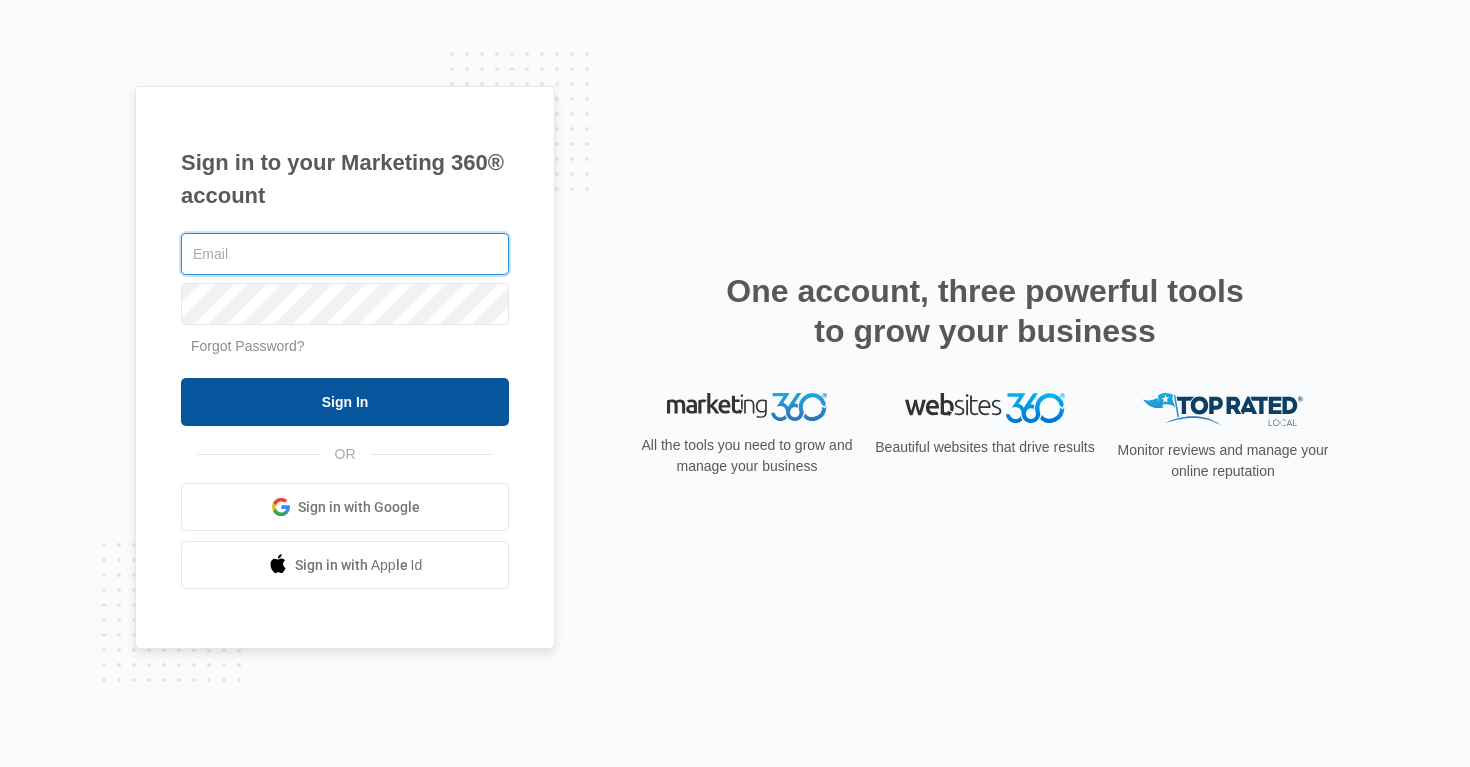 type on "alan.huiras@madwire.com" 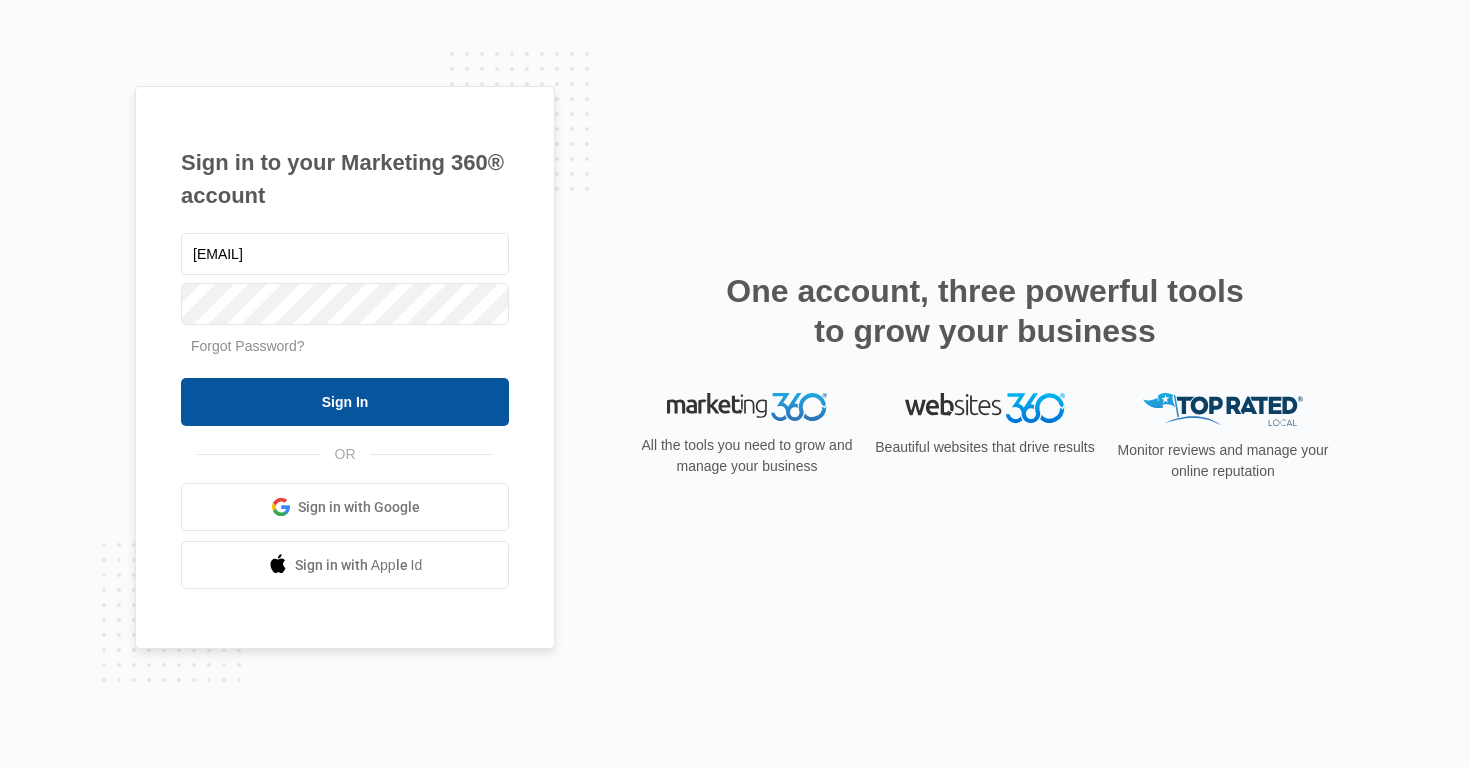 click on "Sign In" at bounding box center [345, 402] 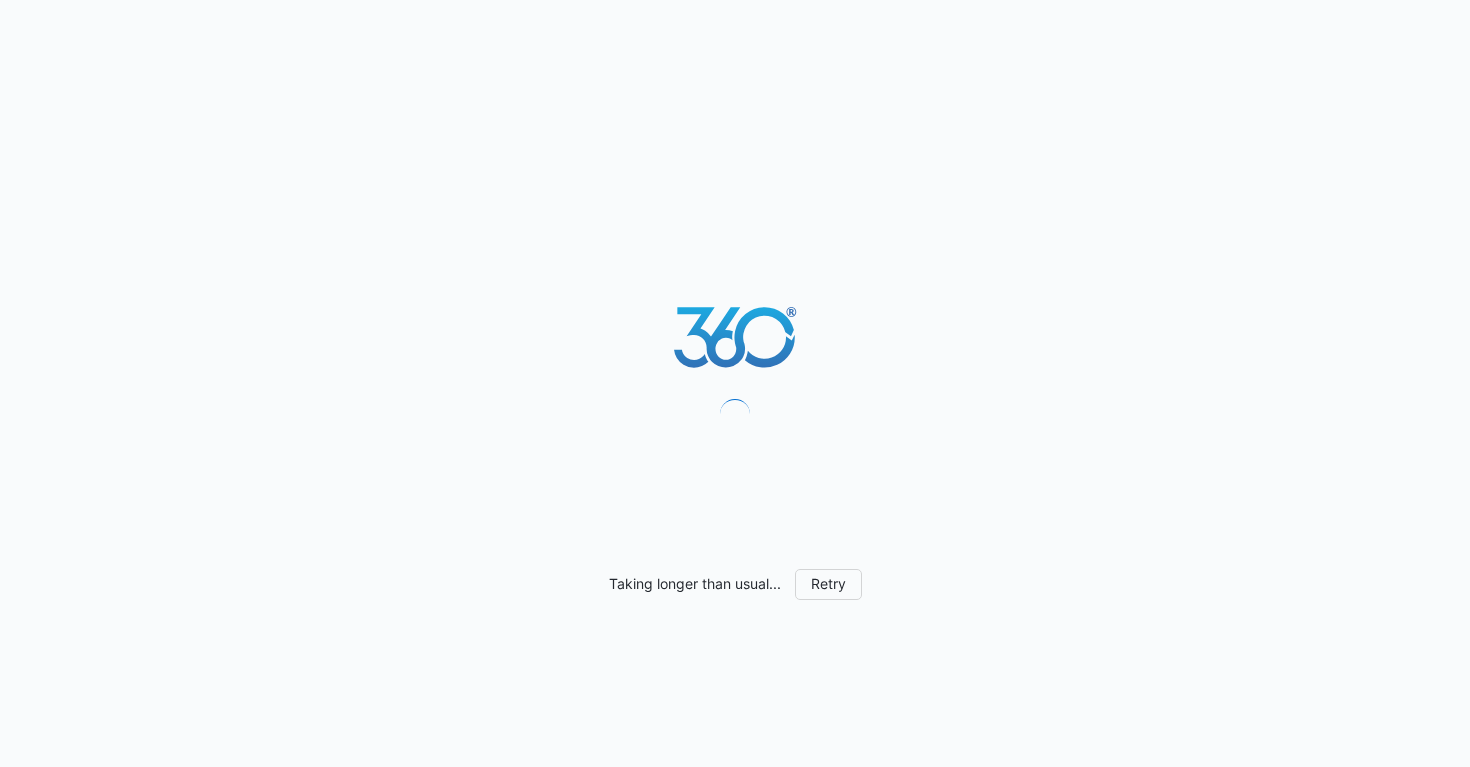 scroll, scrollTop: 0, scrollLeft: 0, axis: both 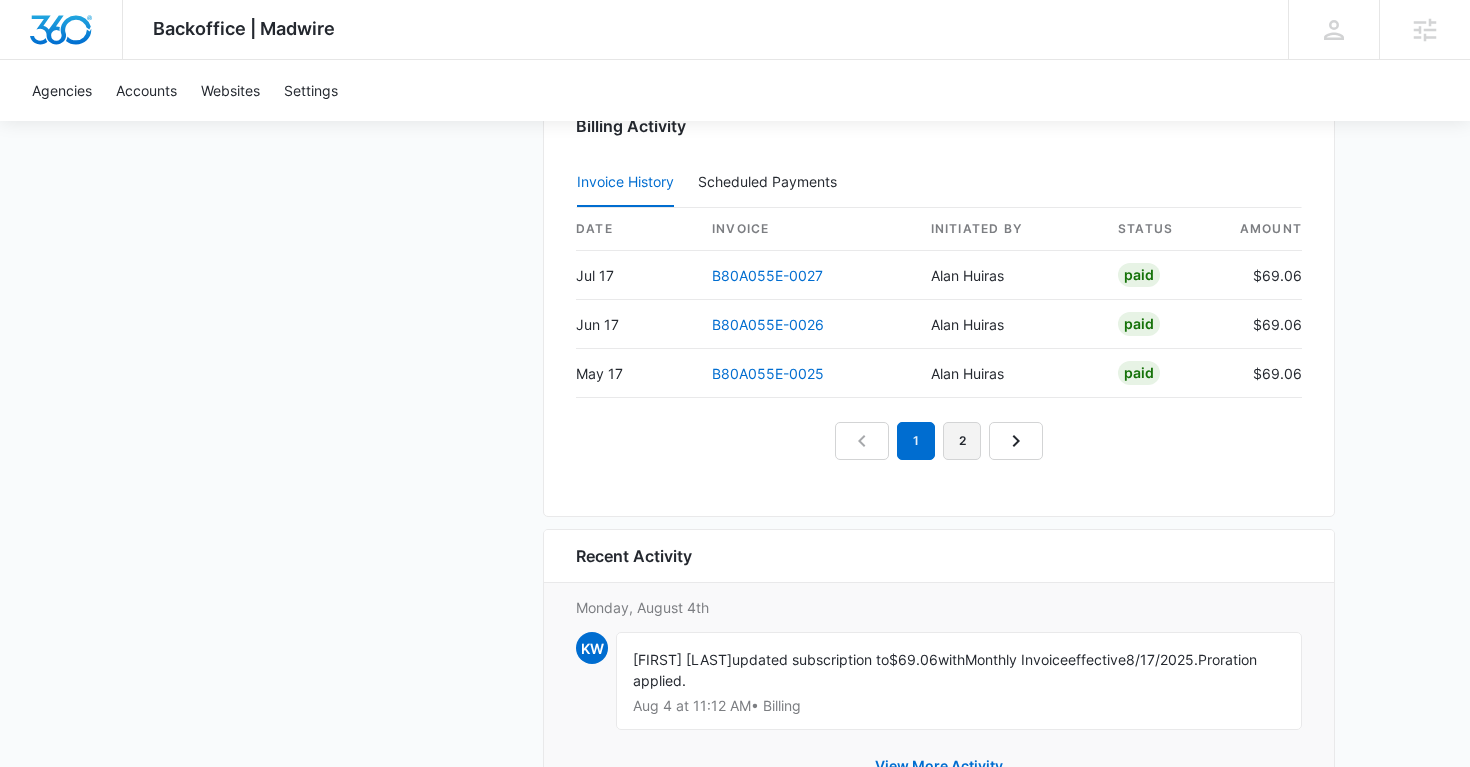 click on "2" at bounding box center (962, 441) 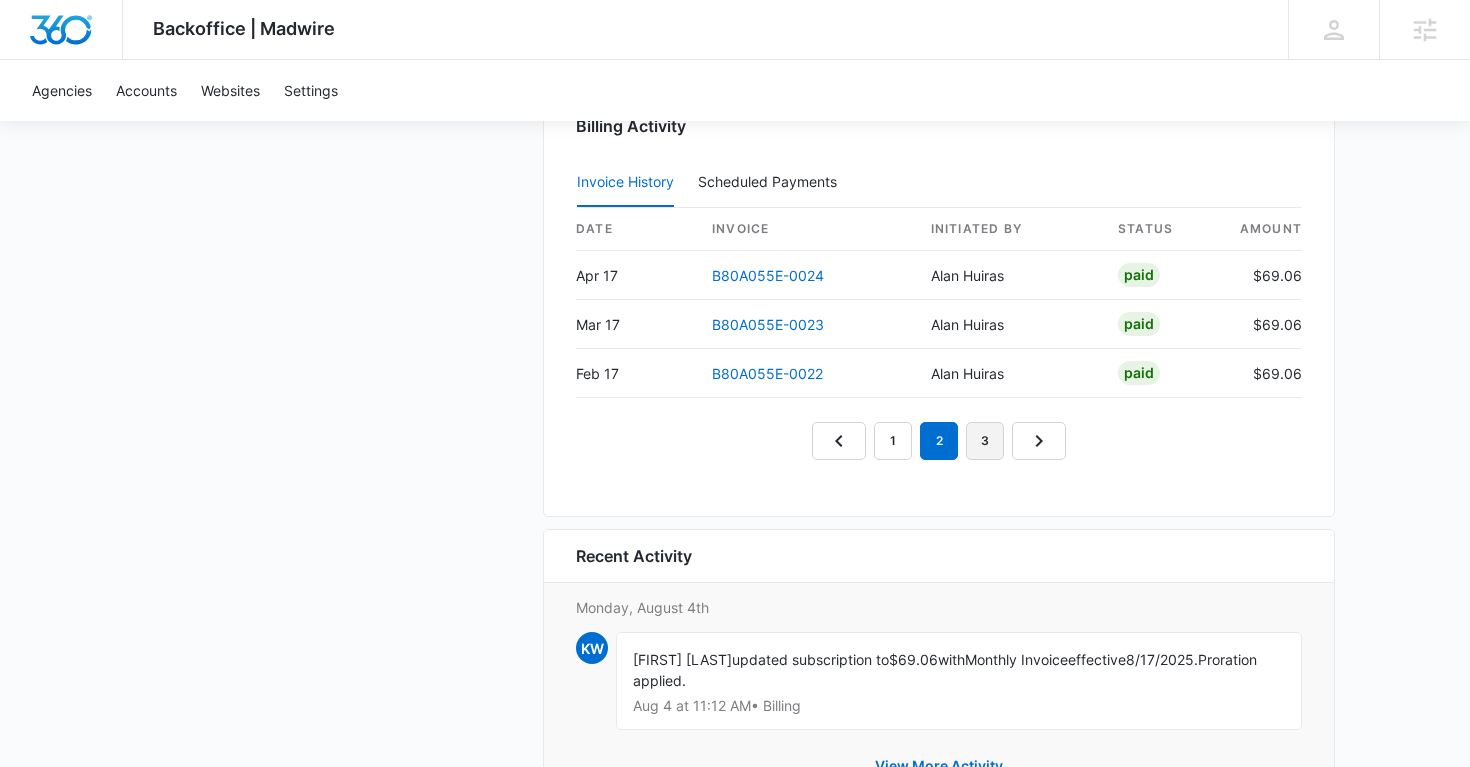 click on "3" at bounding box center [985, 441] 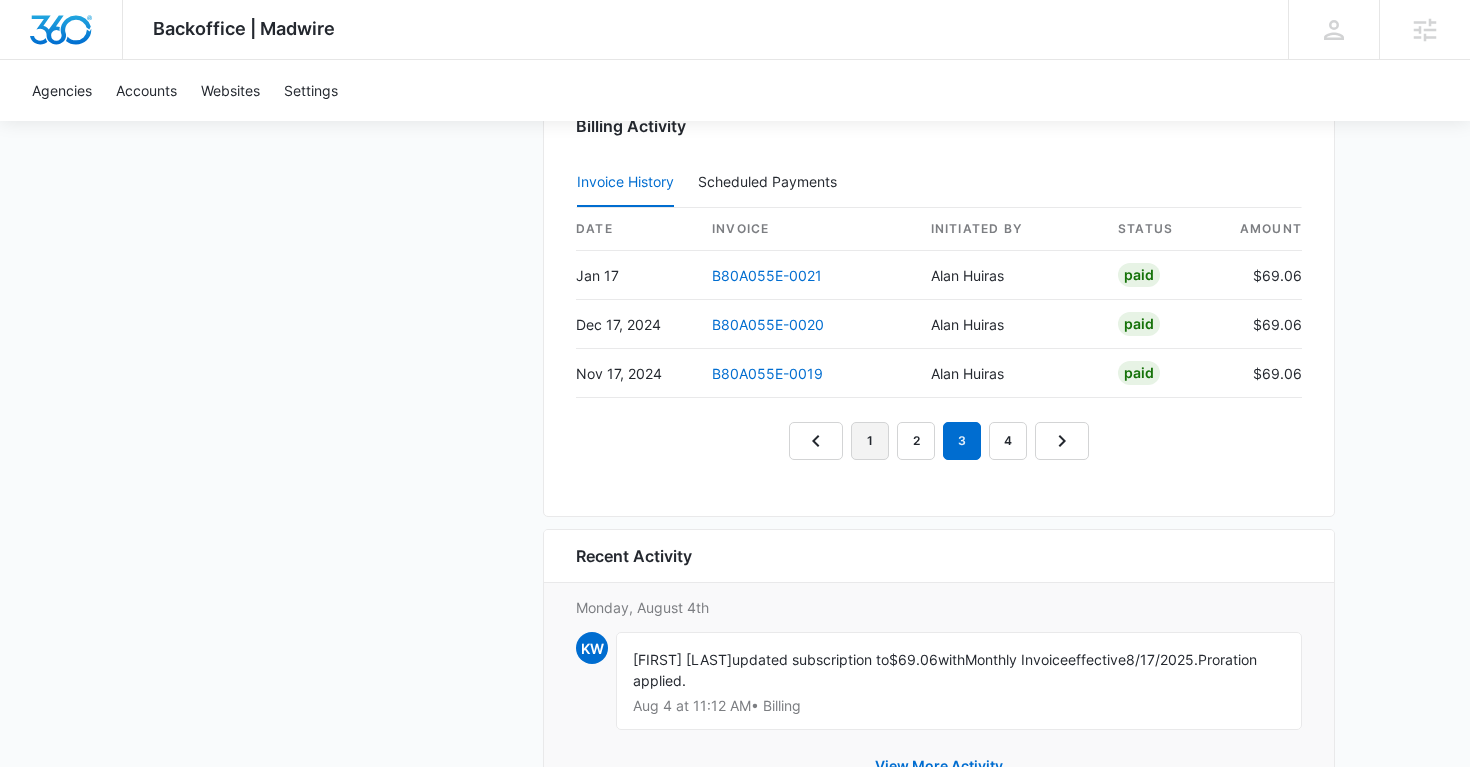 click on "1" at bounding box center (870, 441) 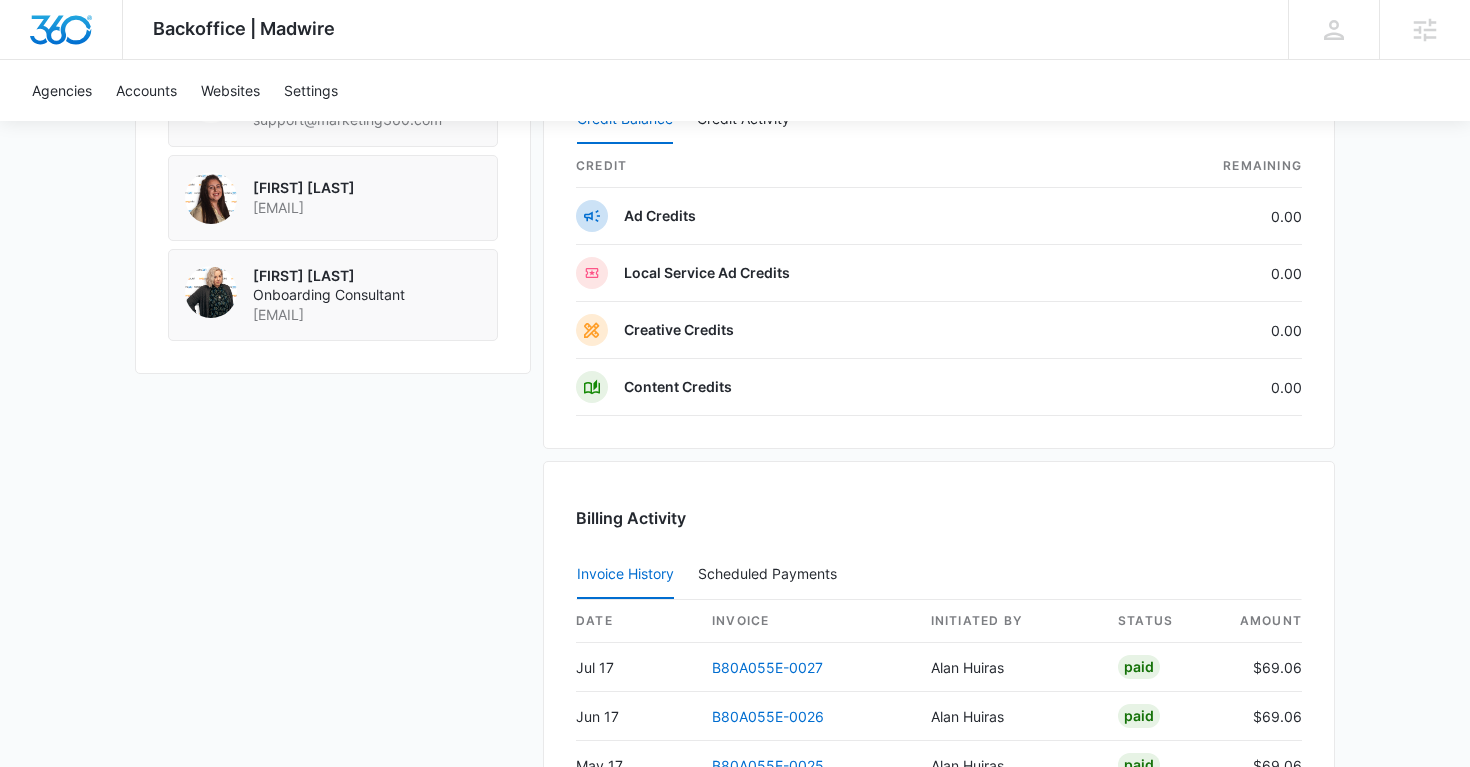 scroll, scrollTop: 2197, scrollLeft: 0, axis: vertical 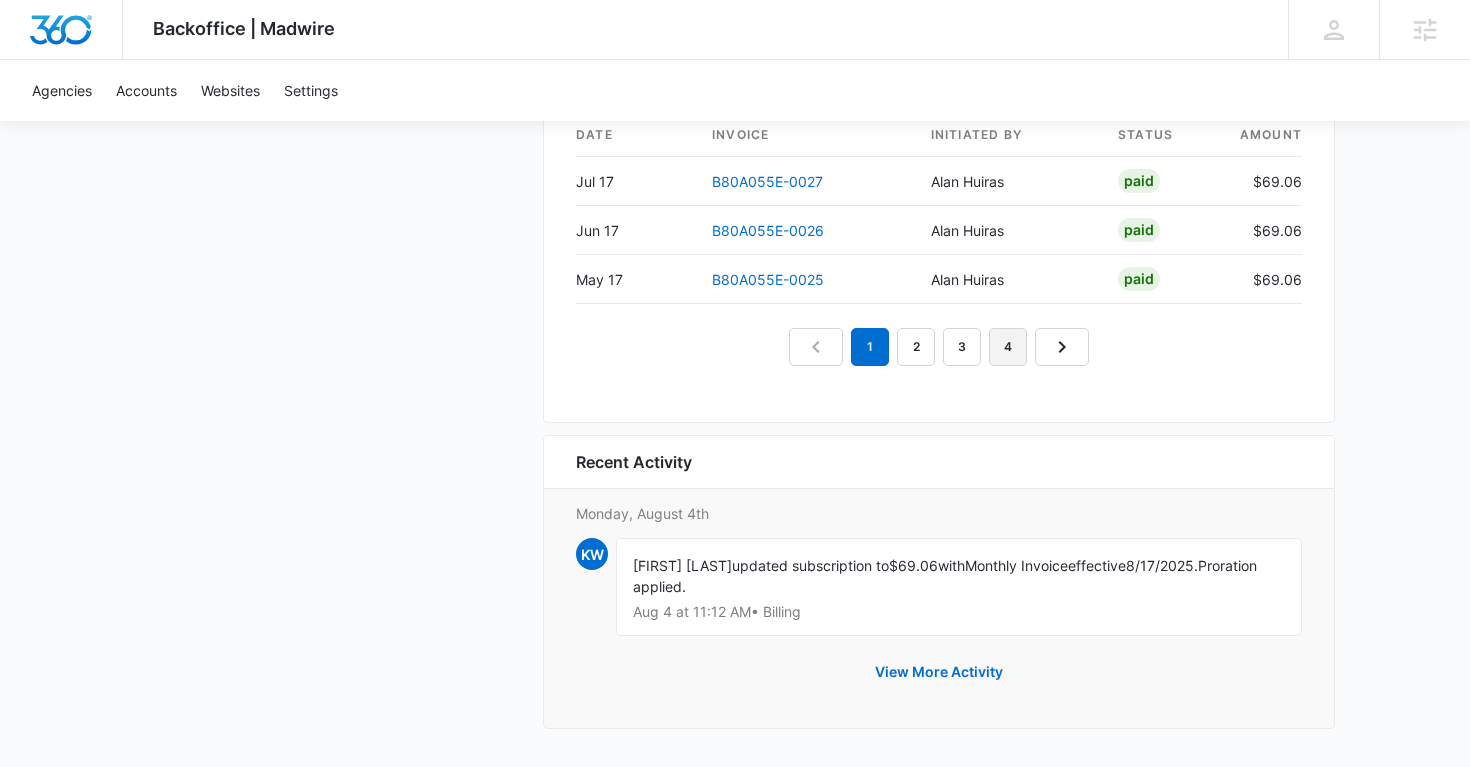 click on "4" at bounding box center (1008, 347) 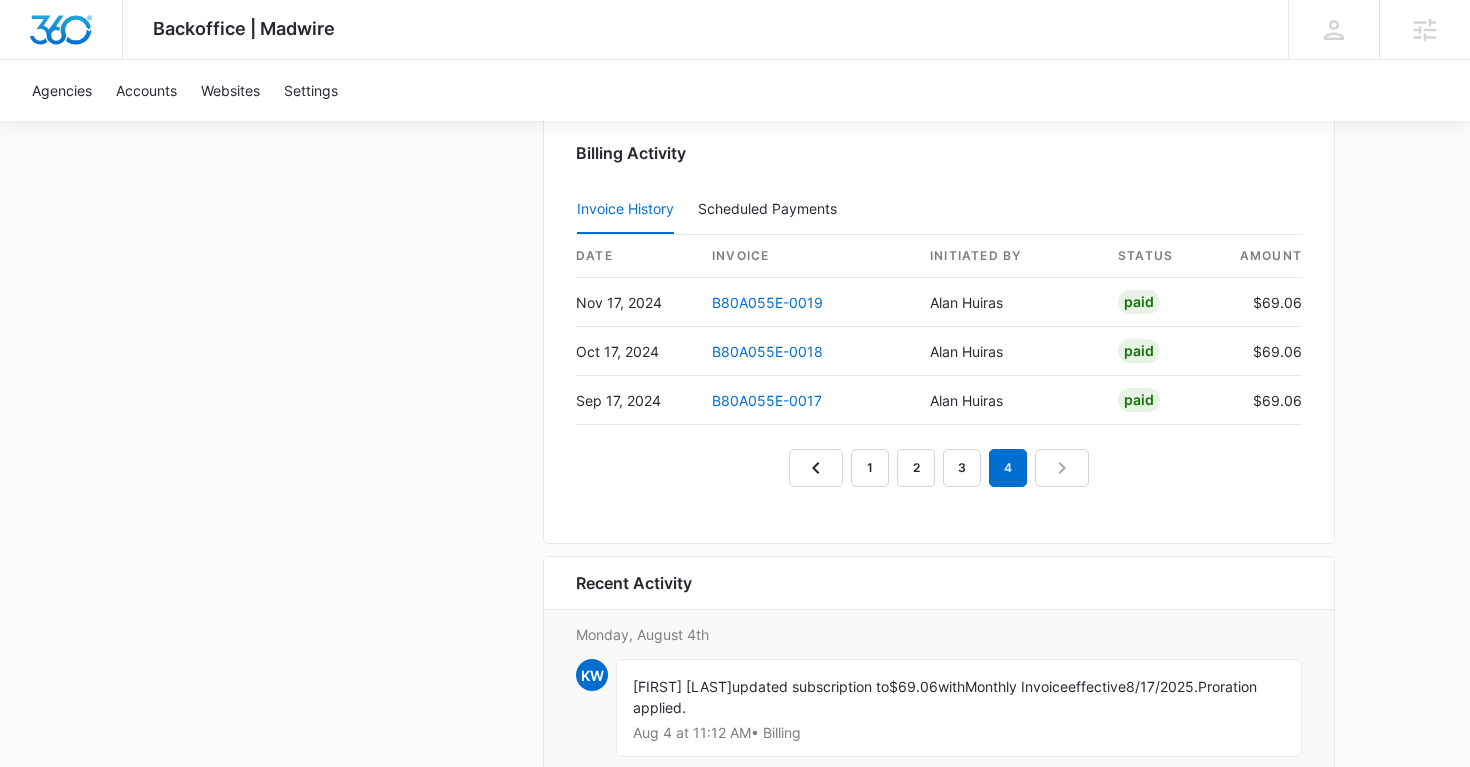 scroll, scrollTop: 2073, scrollLeft: 0, axis: vertical 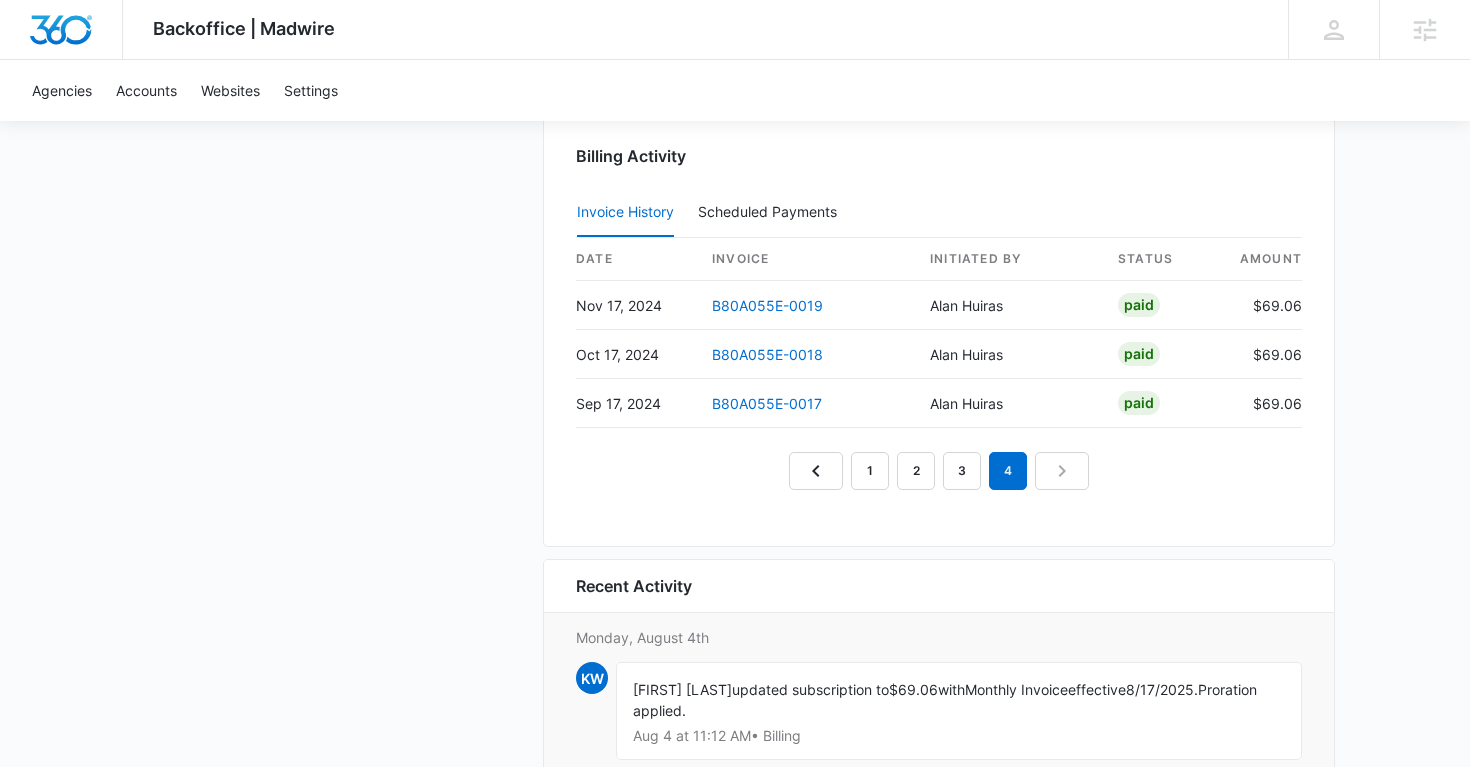 click on "1 2 3 4" at bounding box center (939, 471) 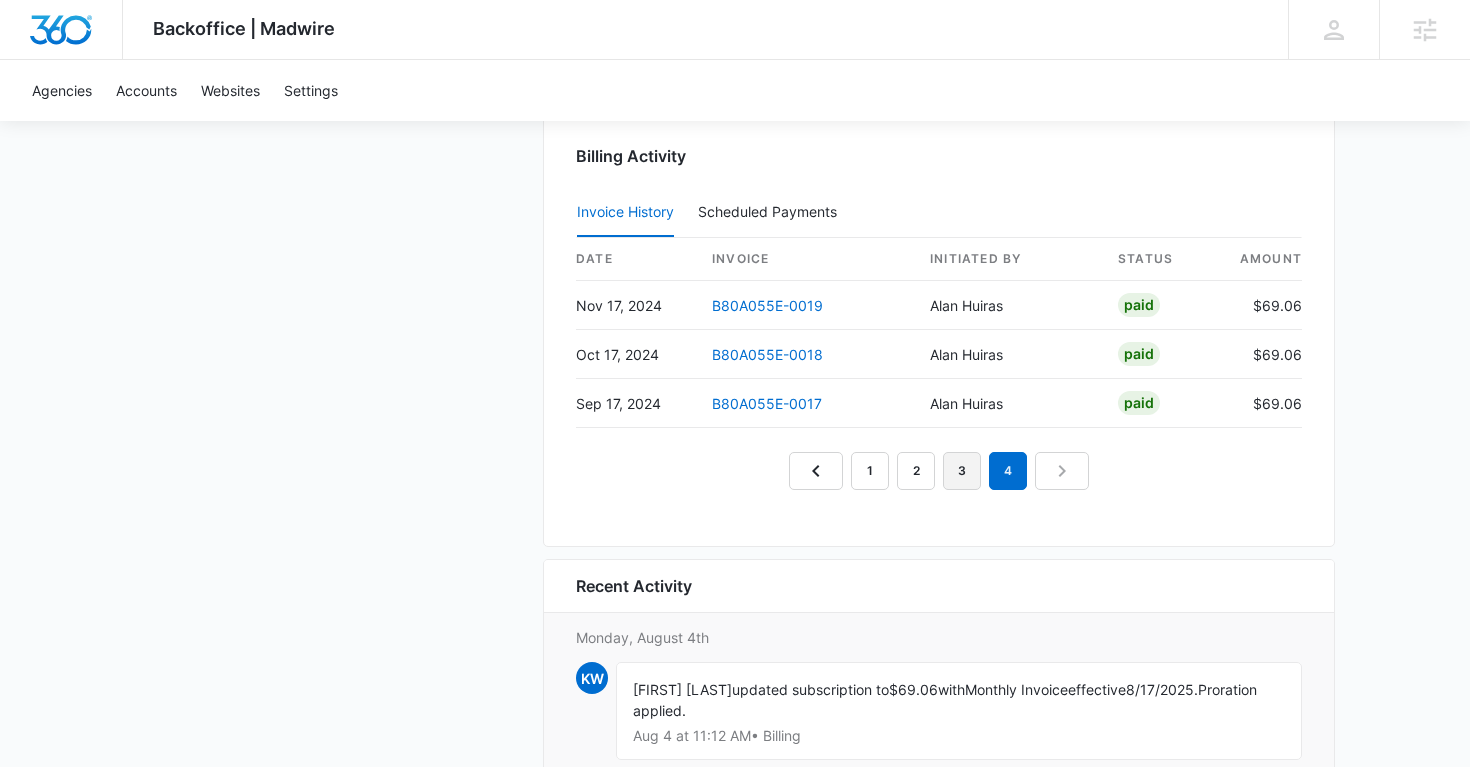 click on "3" at bounding box center (962, 471) 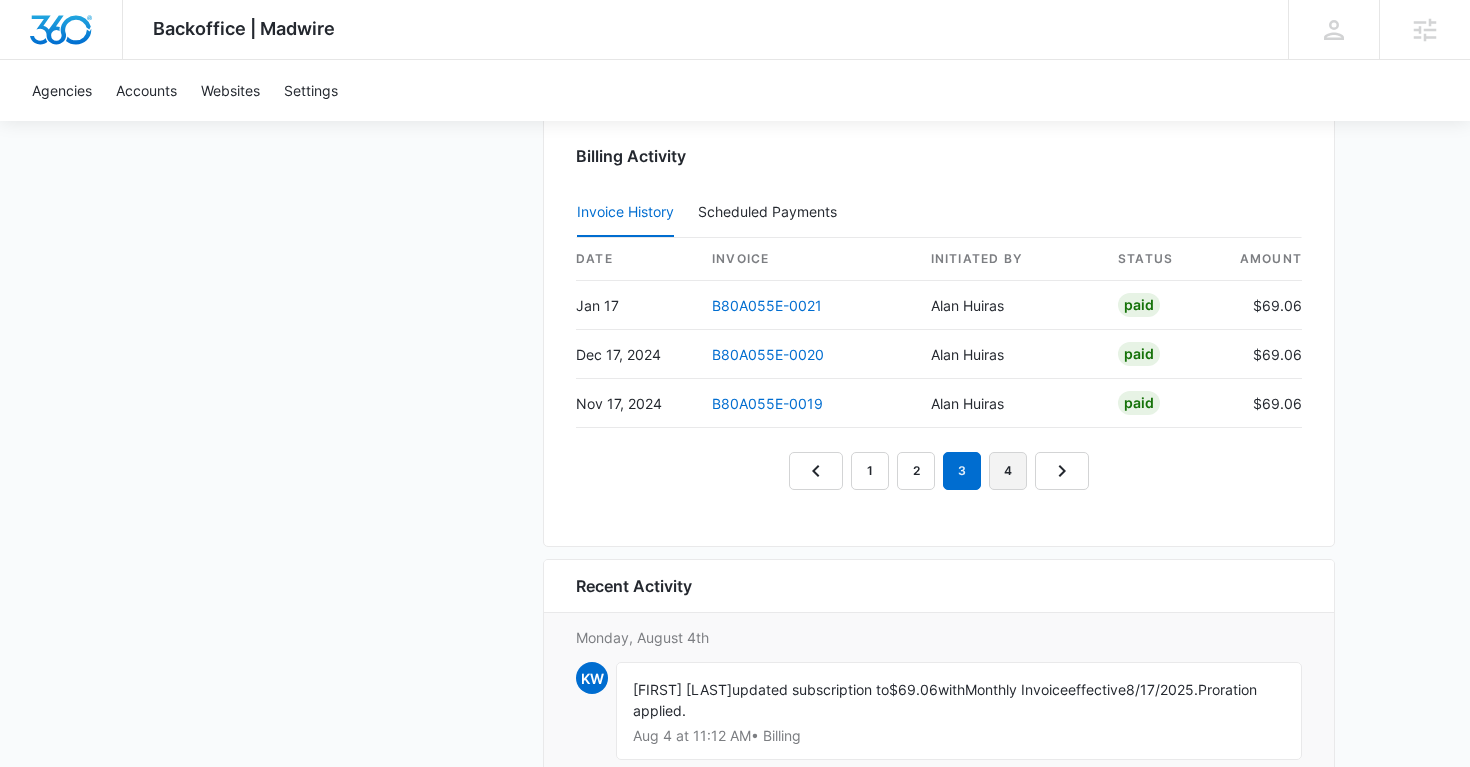 click on "4" at bounding box center (1008, 471) 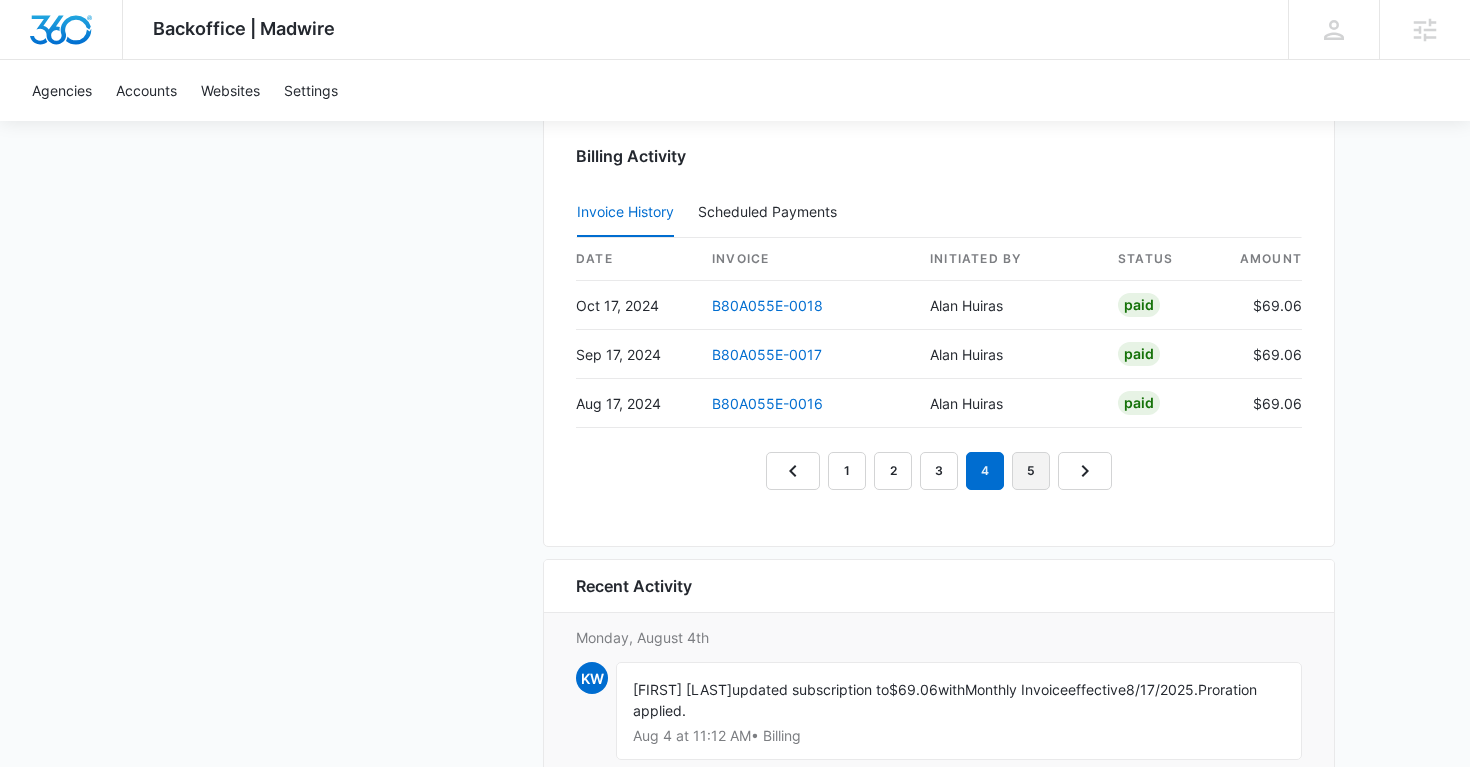 click on "5" at bounding box center (1031, 471) 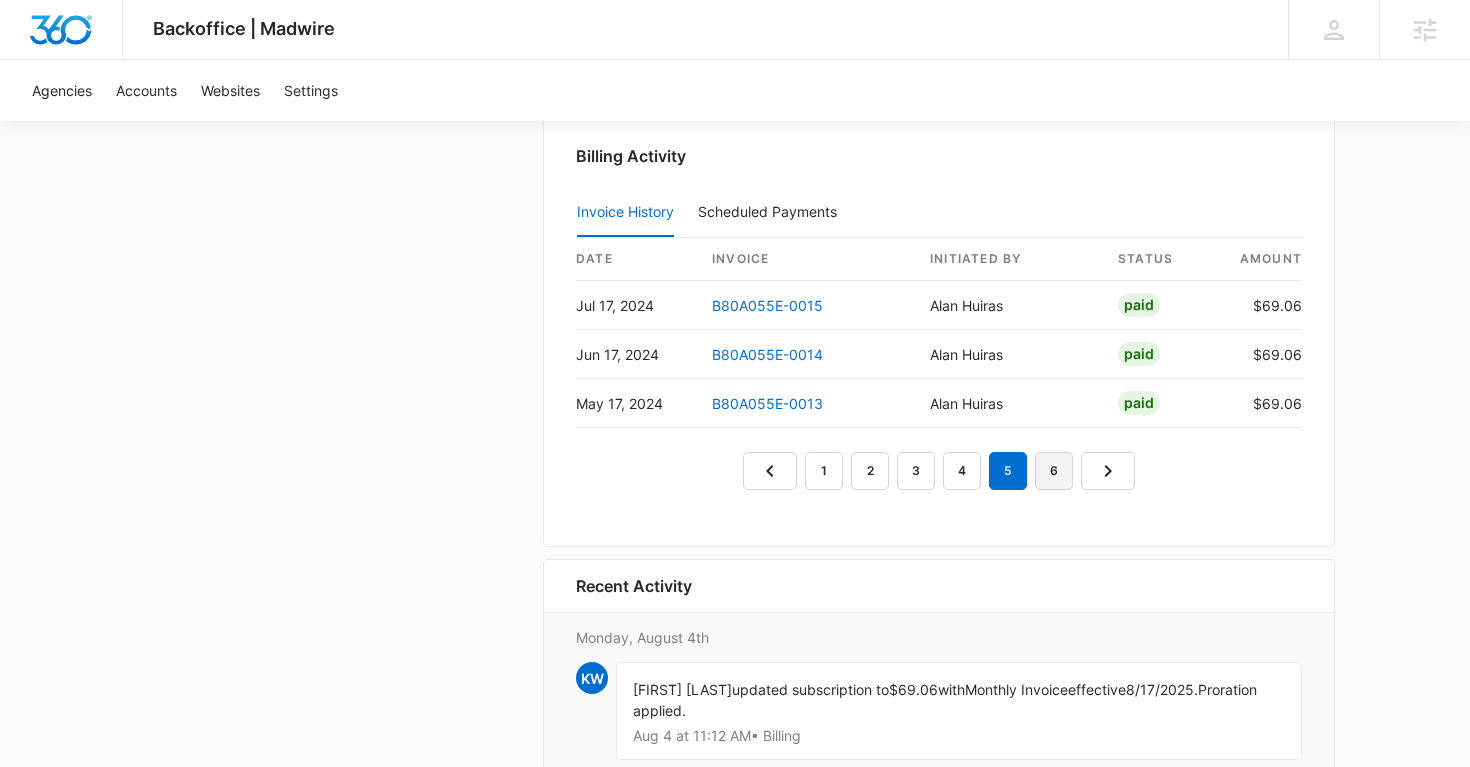 click on "6" at bounding box center [1054, 471] 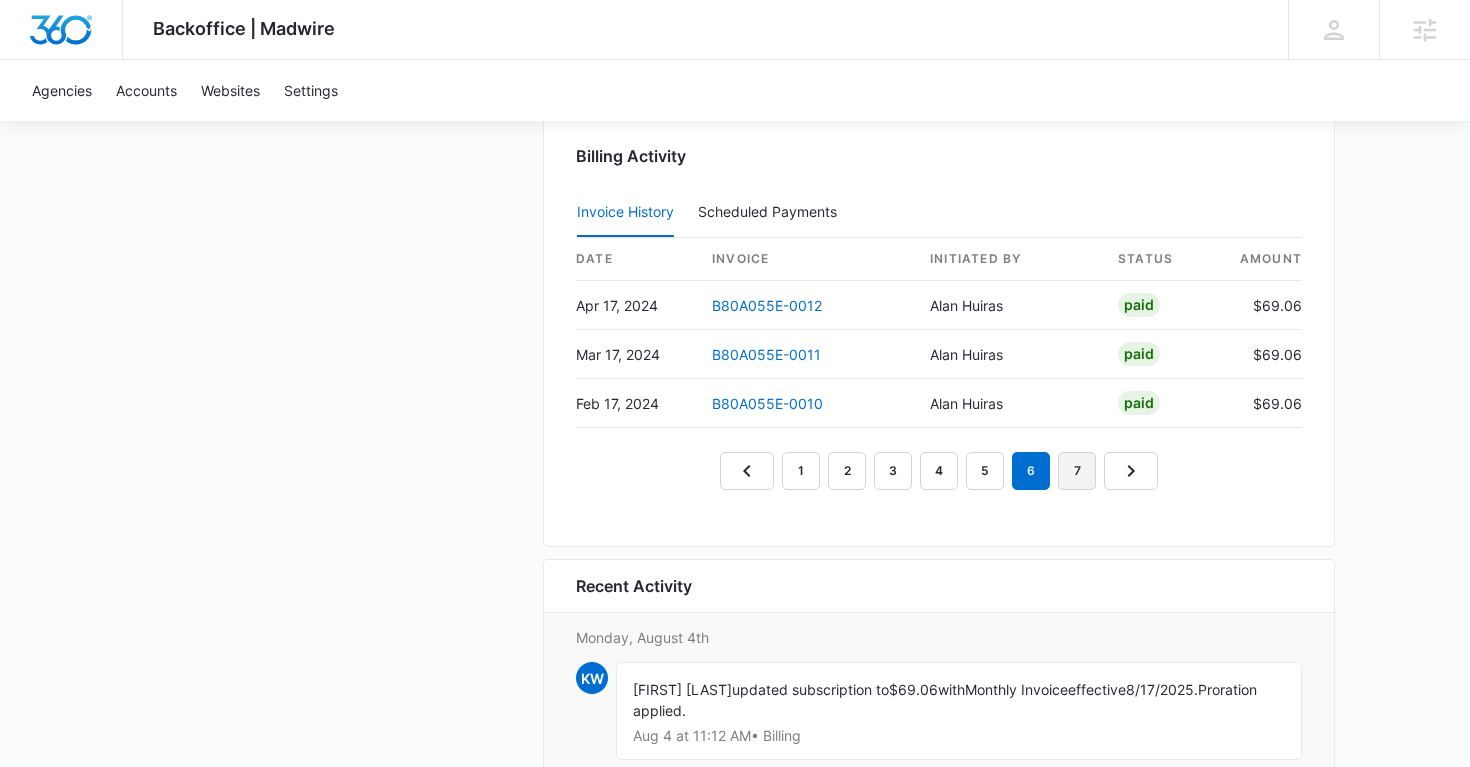 click on "7" at bounding box center (1077, 471) 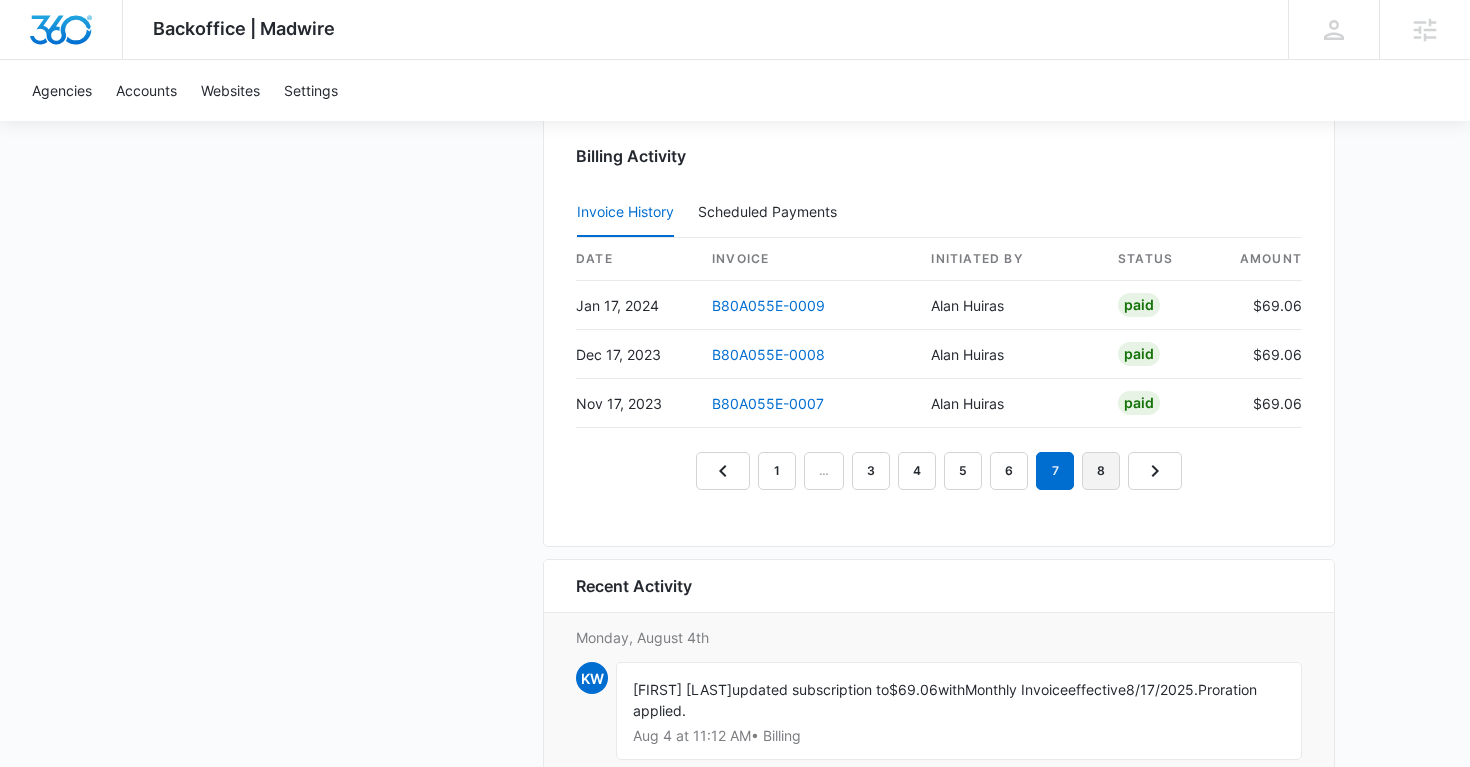 click on "8" at bounding box center (1101, 471) 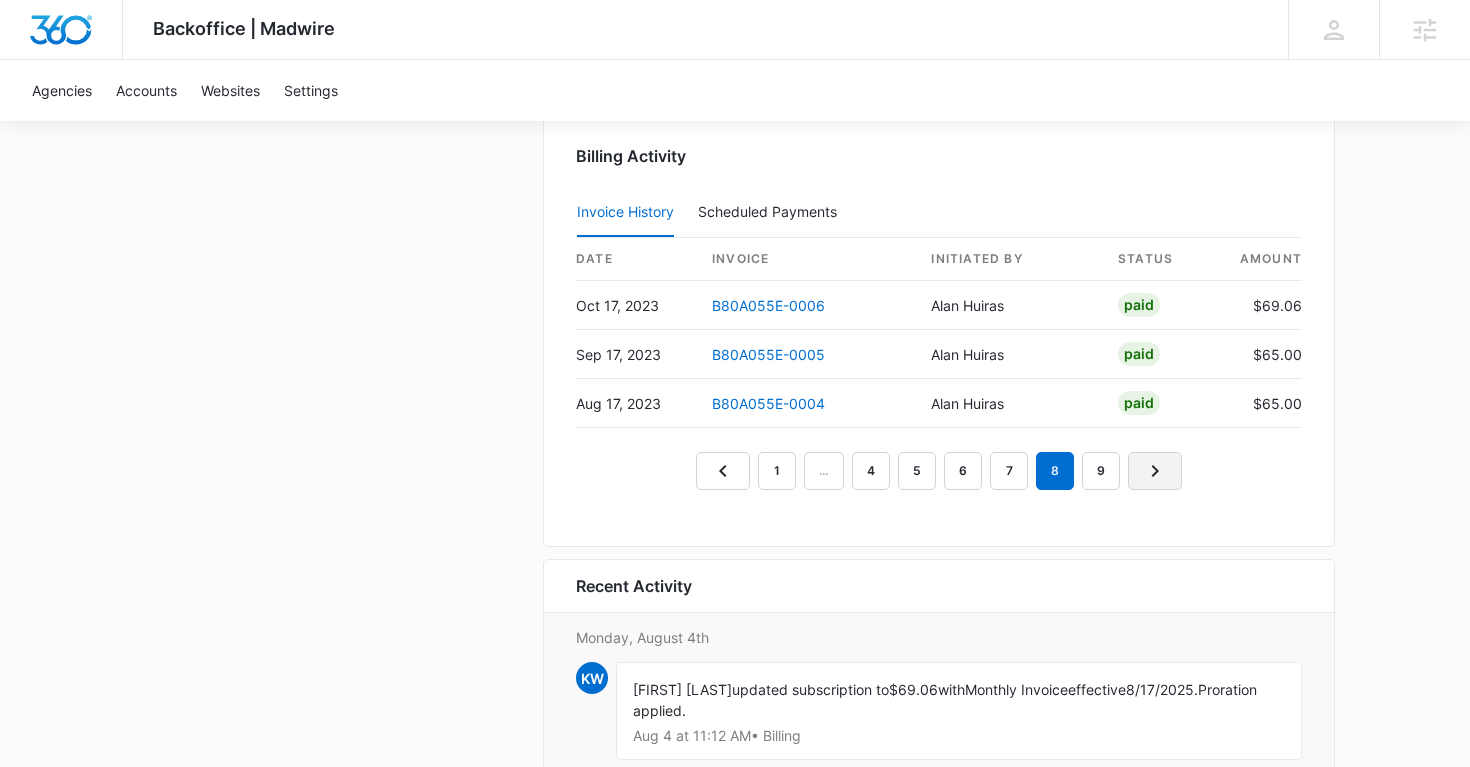 click at bounding box center [1155, 471] 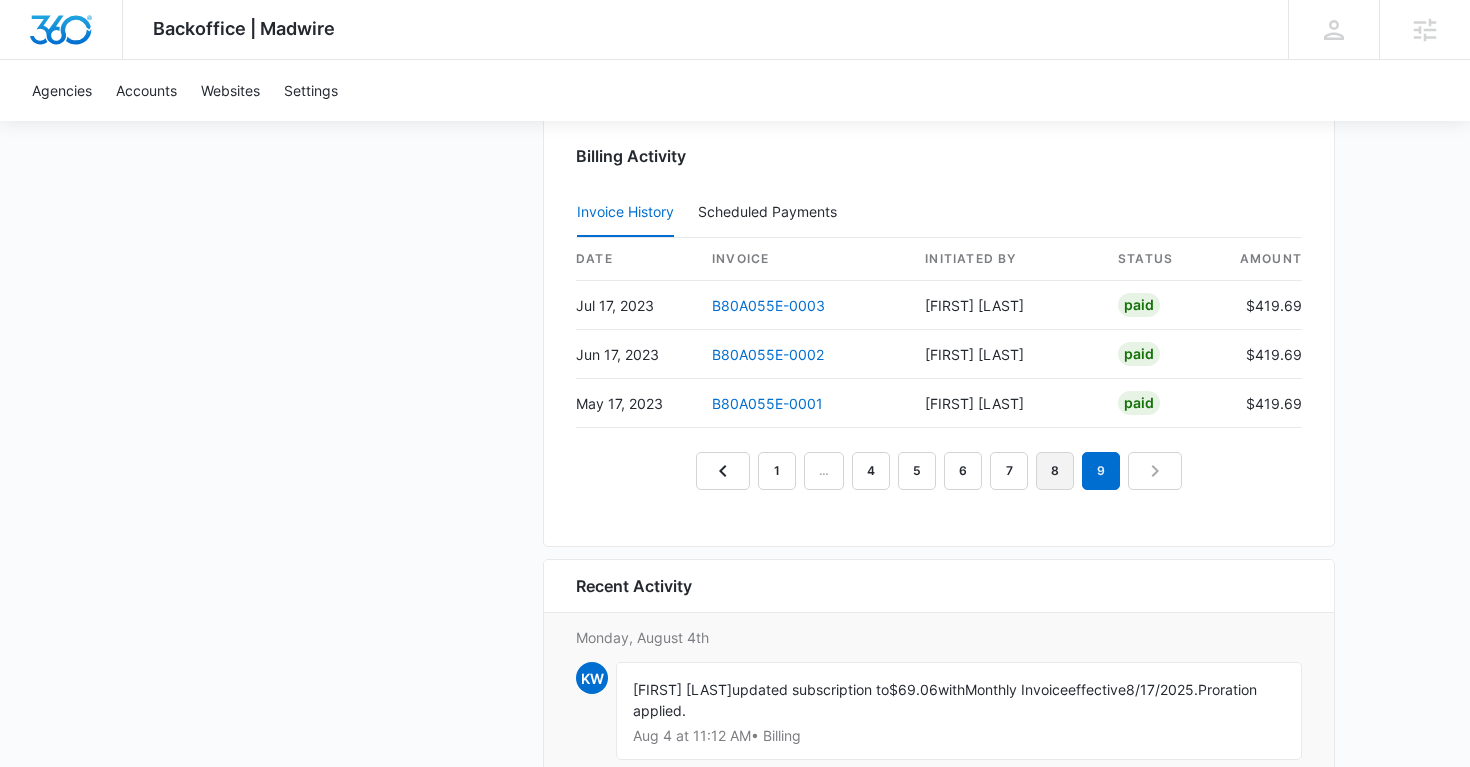 click on "8" at bounding box center [1055, 471] 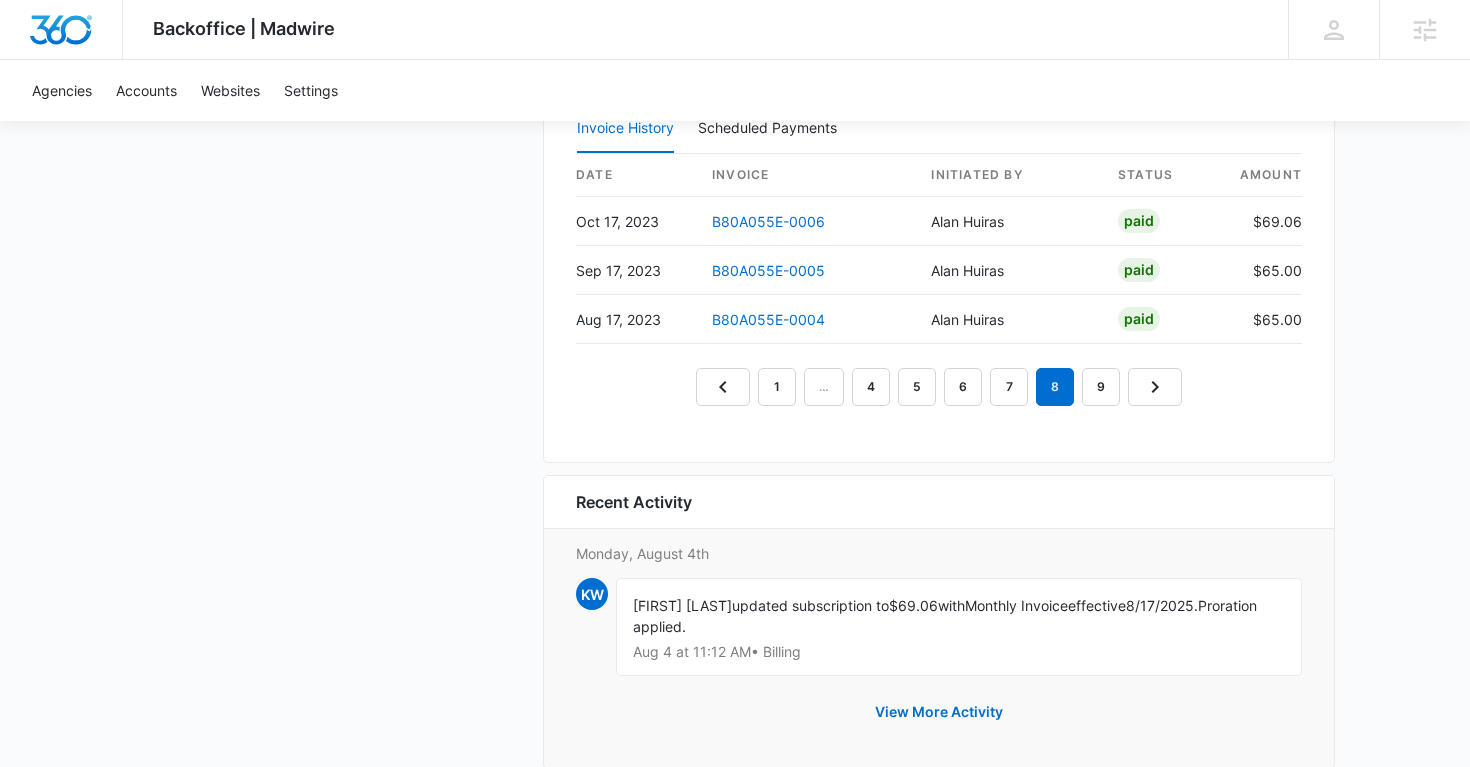 scroll, scrollTop: 2144, scrollLeft: 0, axis: vertical 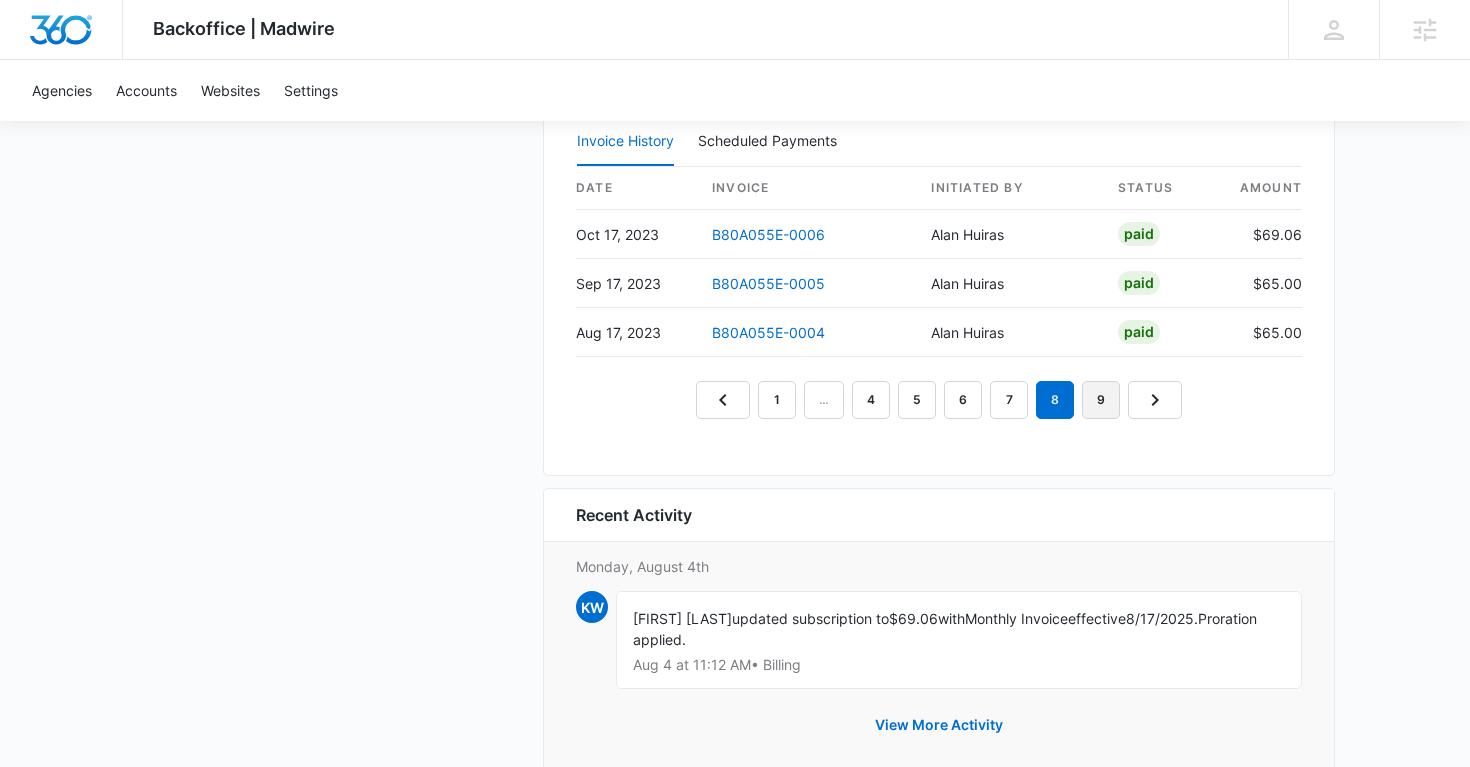 click on "9" at bounding box center [1101, 400] 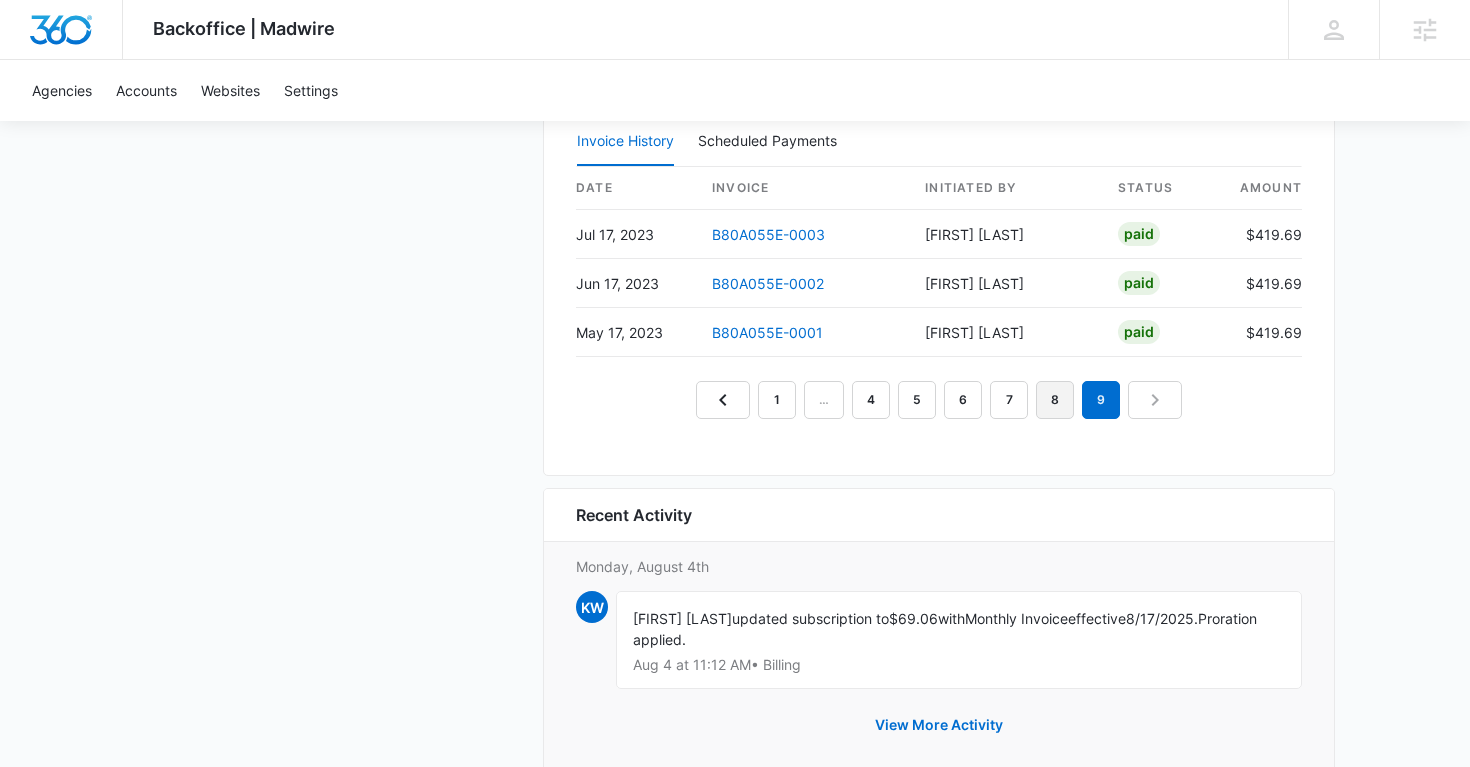 click on "8" at bounding box center [1055, 400] 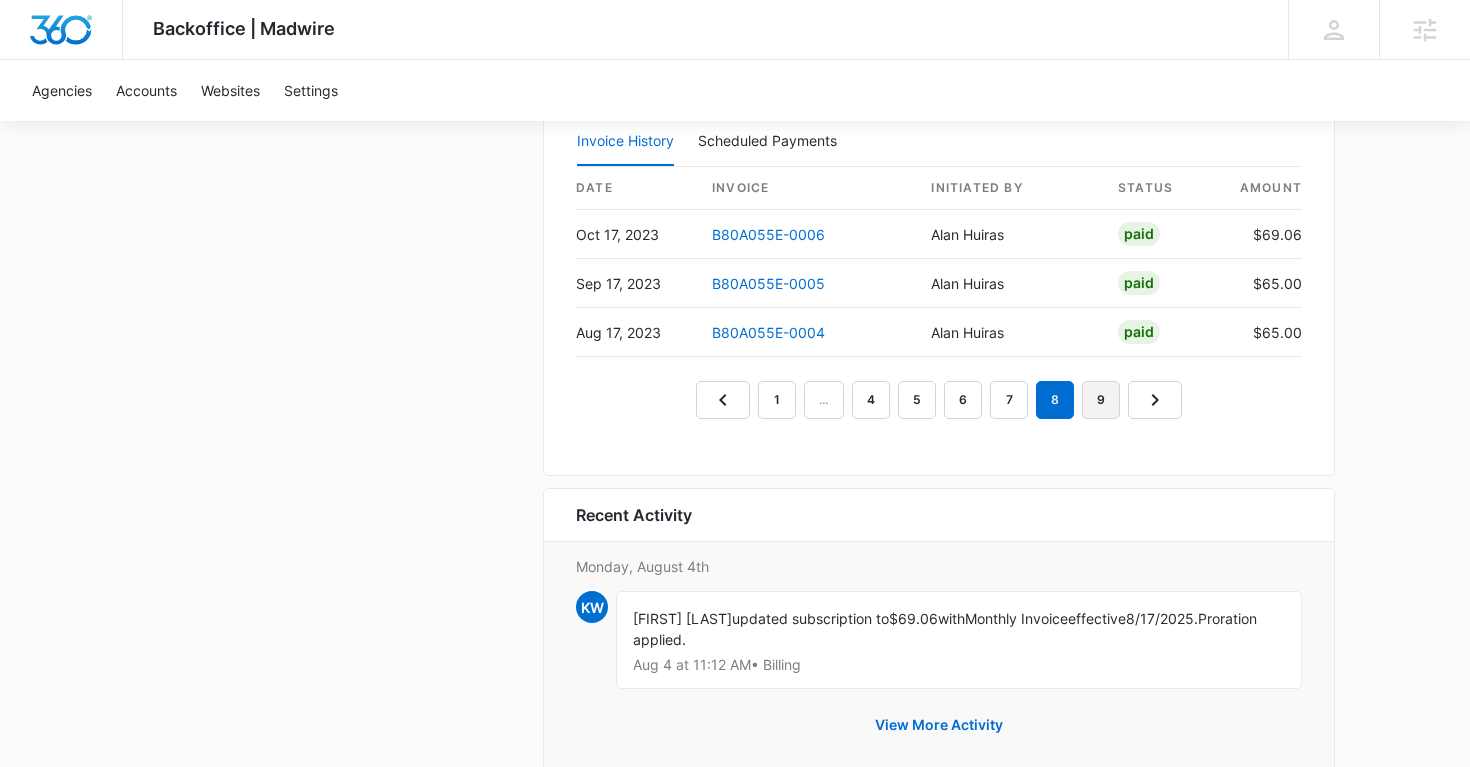 click on "9" at bounding box center [1101, 400] 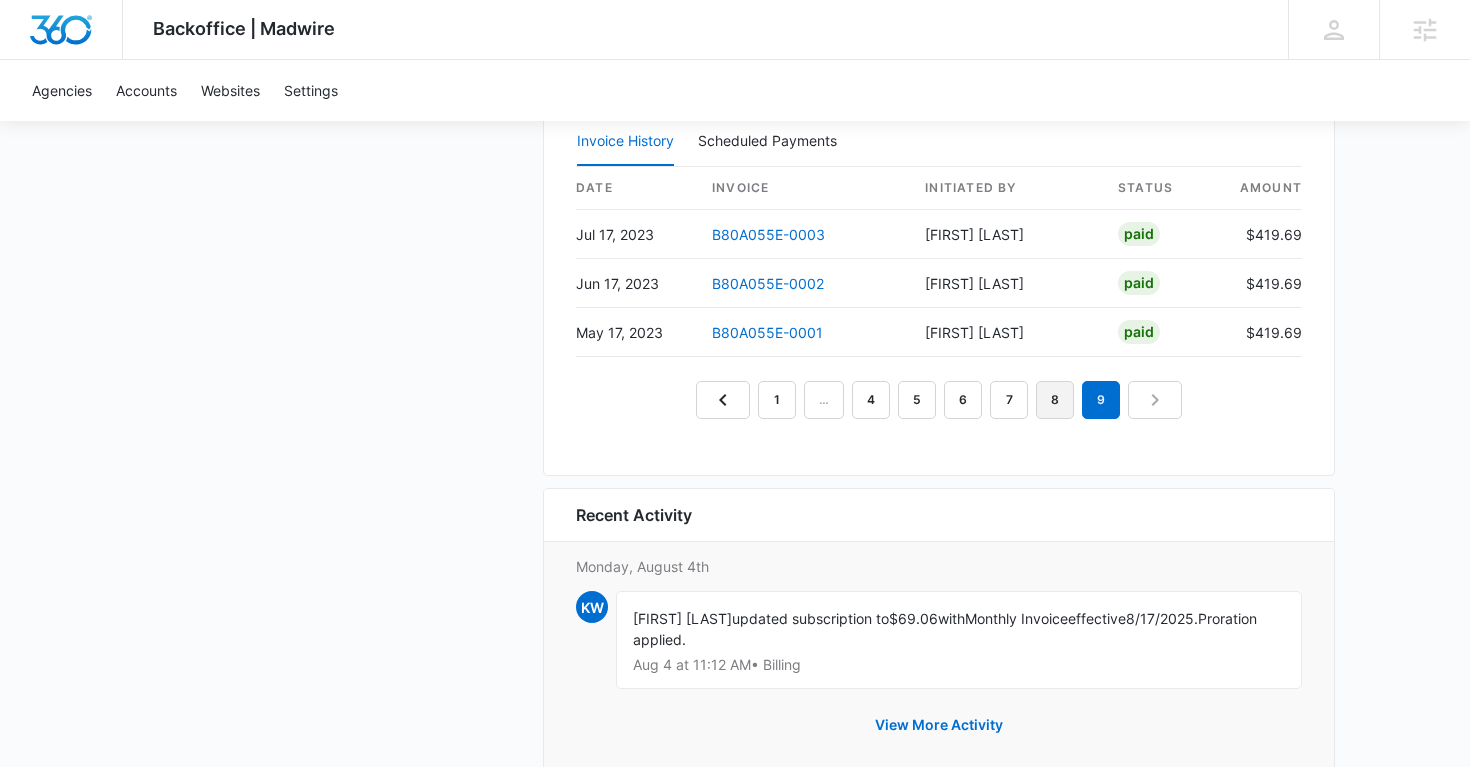 click on "8" at bounding box center (1055, 400) 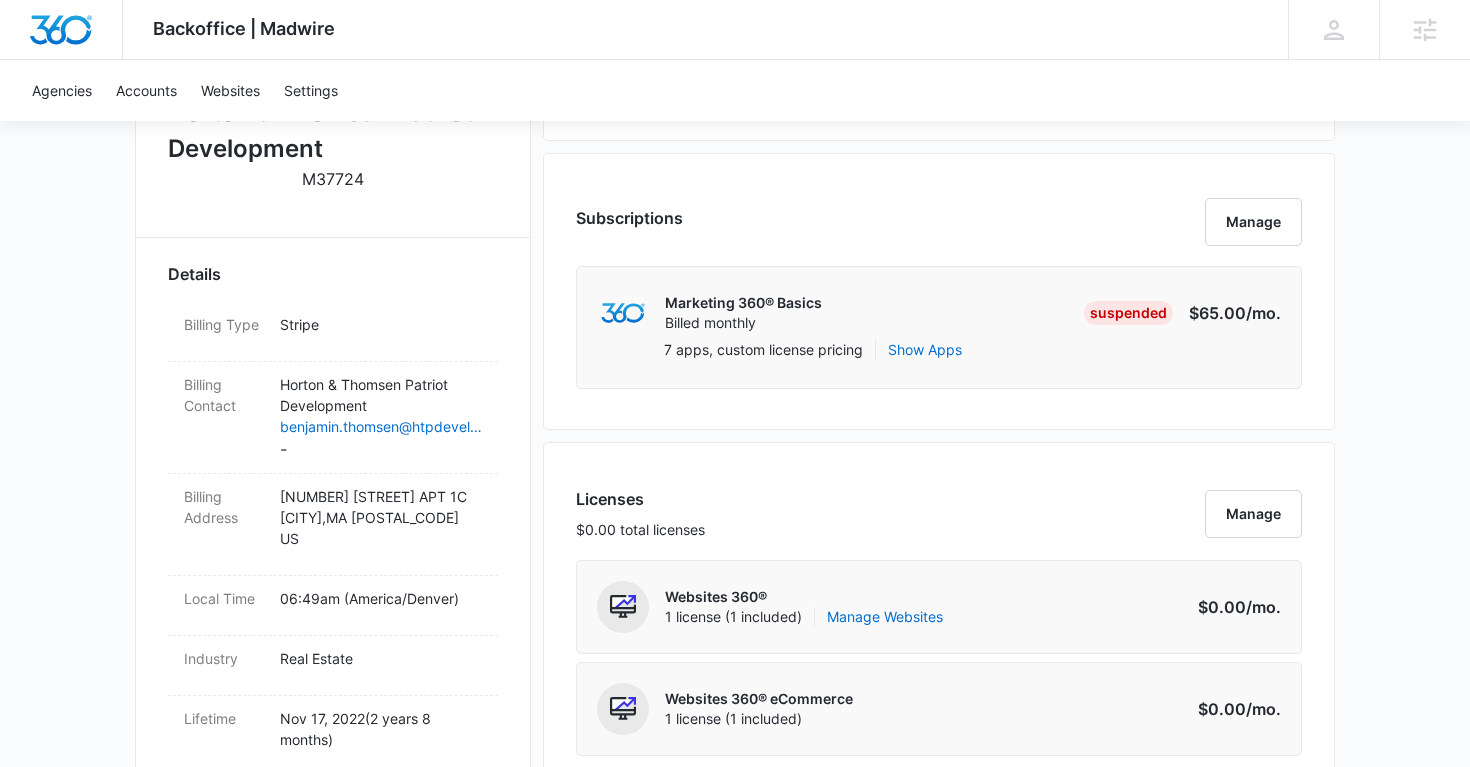 scroll, scrollTop: 52, scrollLeft: 0, axis: vertical 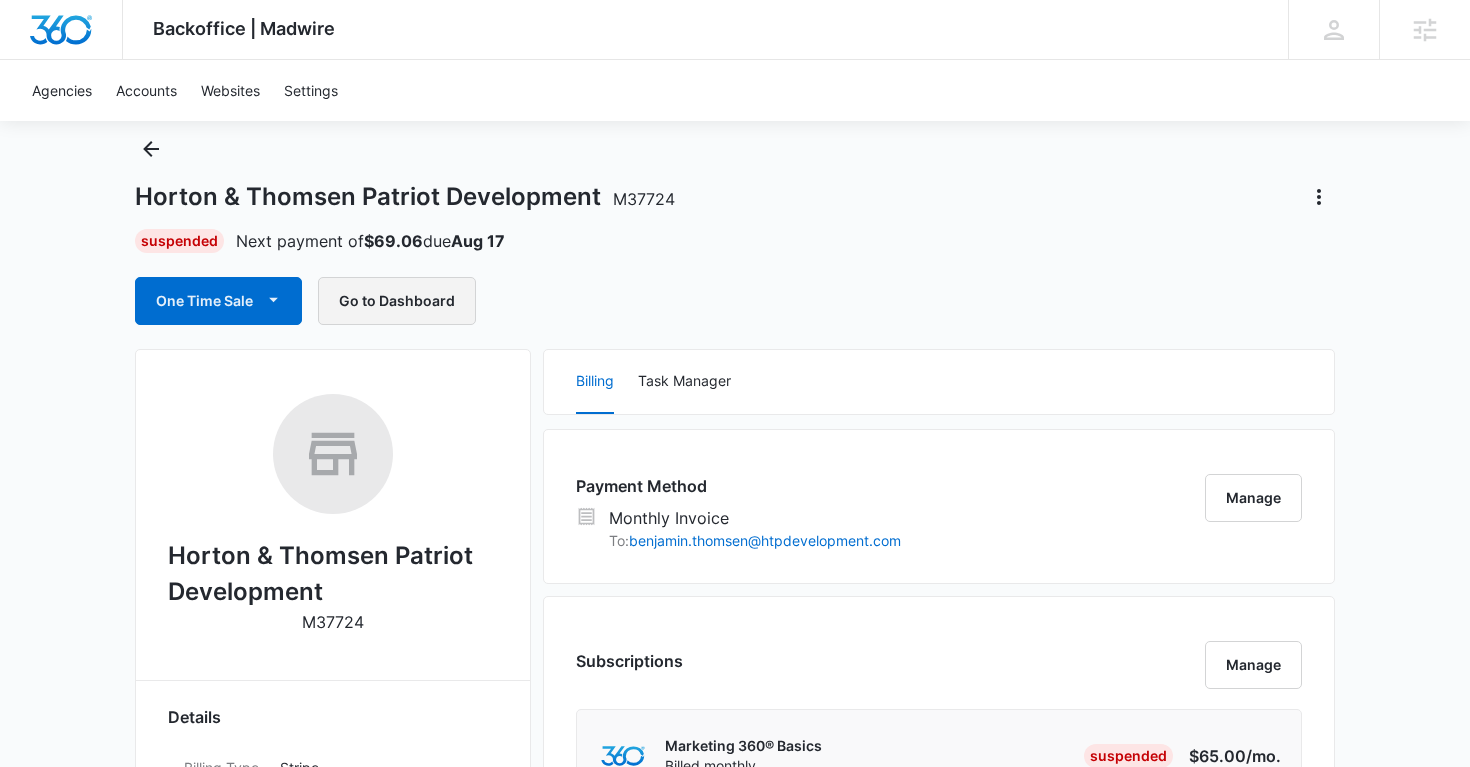 click on "Go to Dashboard" at bounding box center (397, 301) 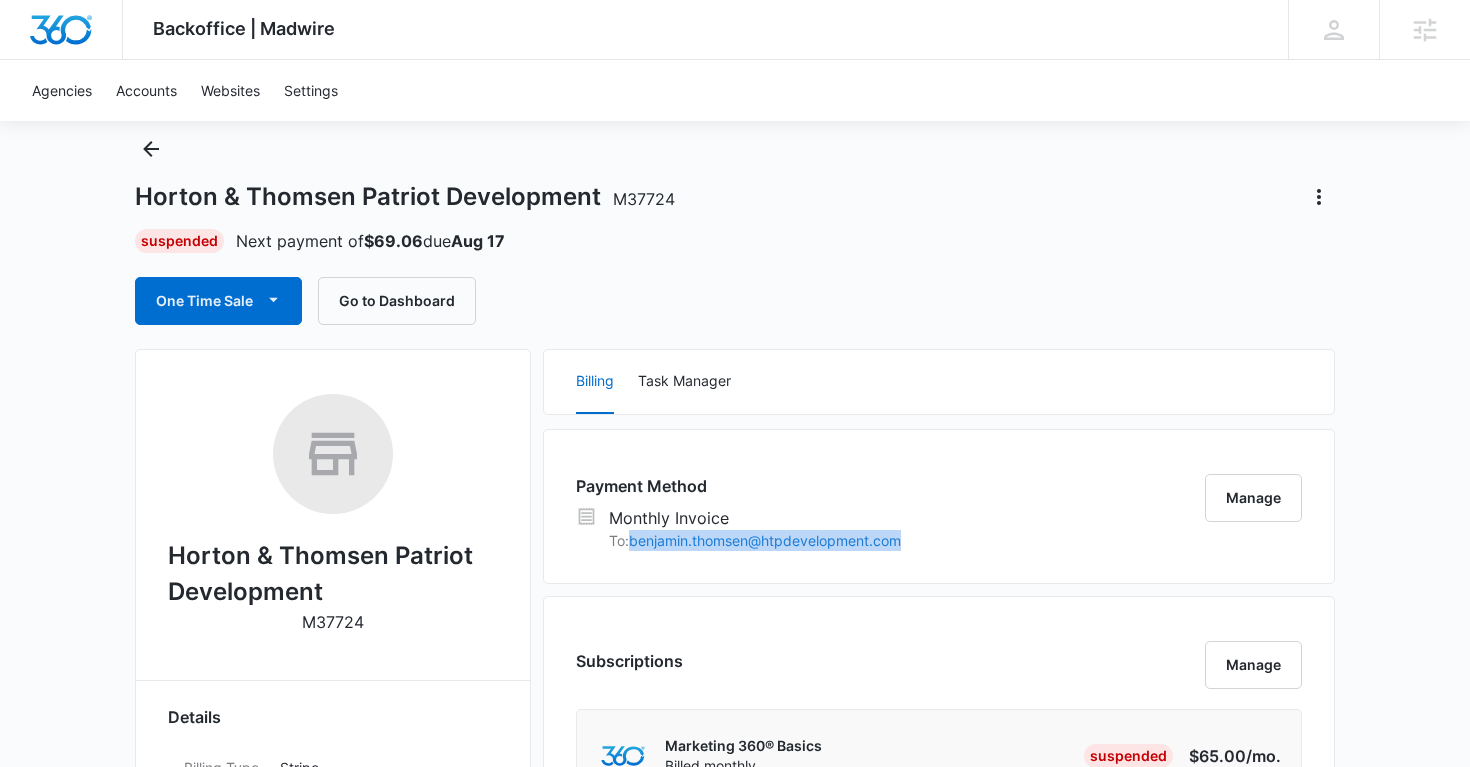 drag, startPoint x: 919, startPoint y: 534, endPoint x: 636, endPoint y: 548, distance: 283.34607 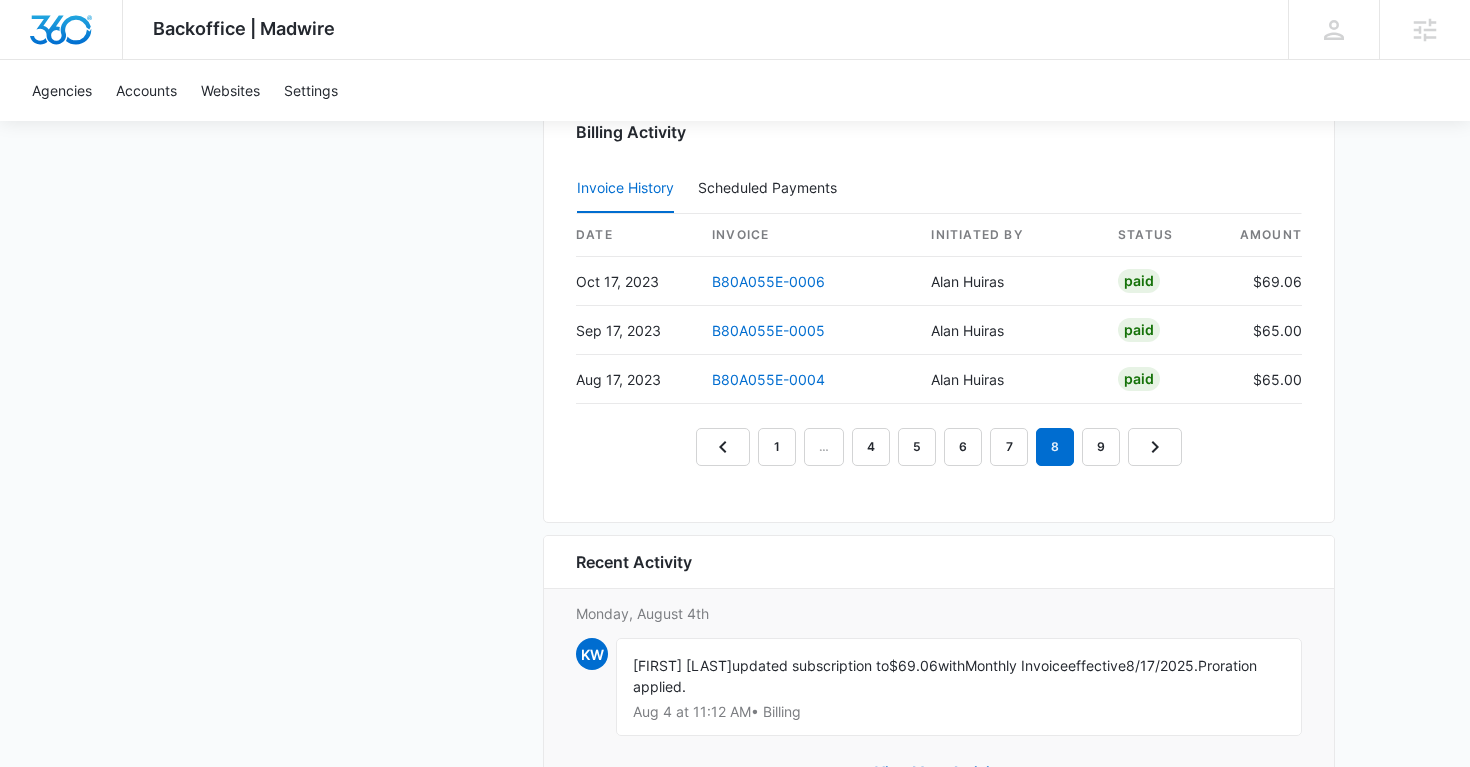 scroll, scrollTop: 2096, scrollLeft: 0, axis: vertical 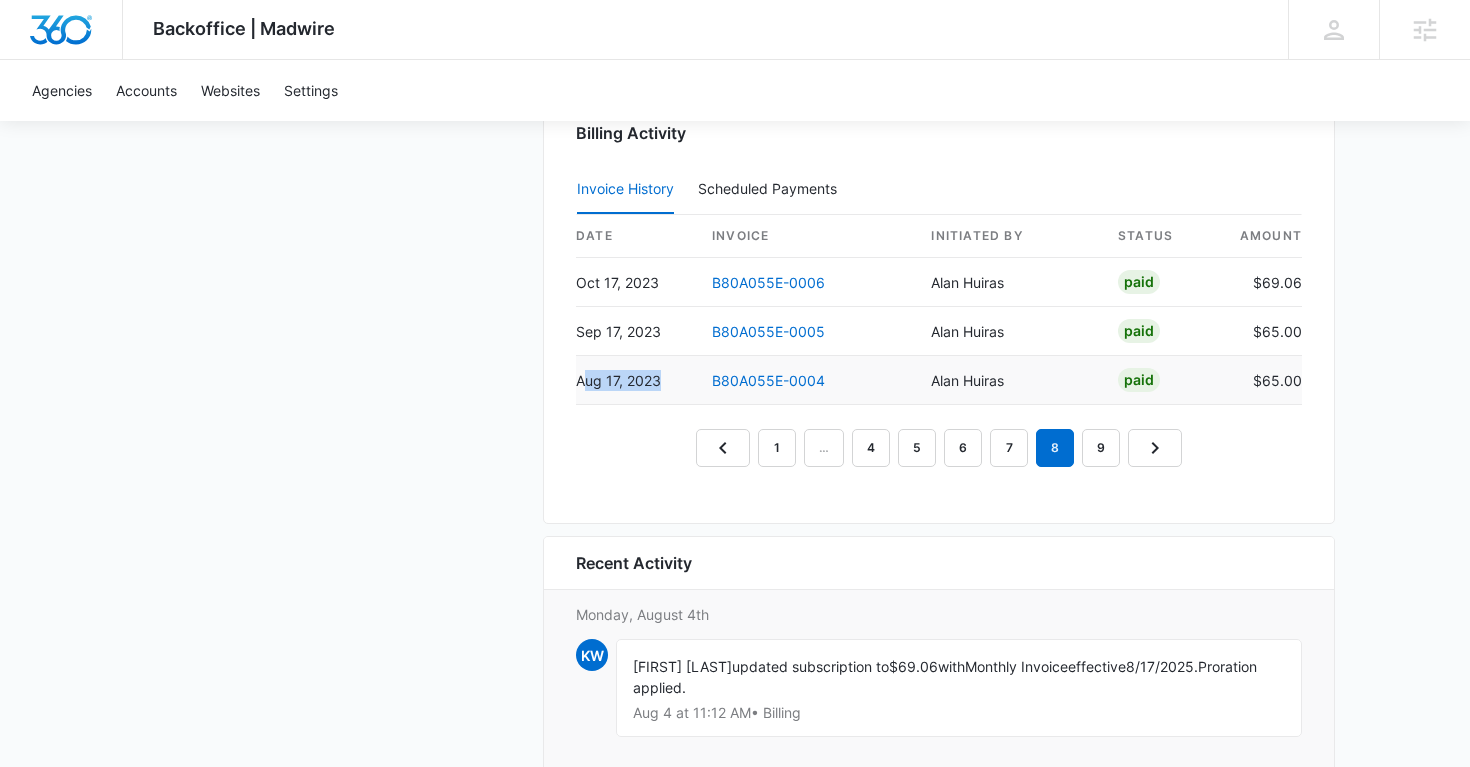 drag, startPoint x: 674, startPoint y: 379, endPoint x: 581, endPoint y: 385, distance: 93.193344 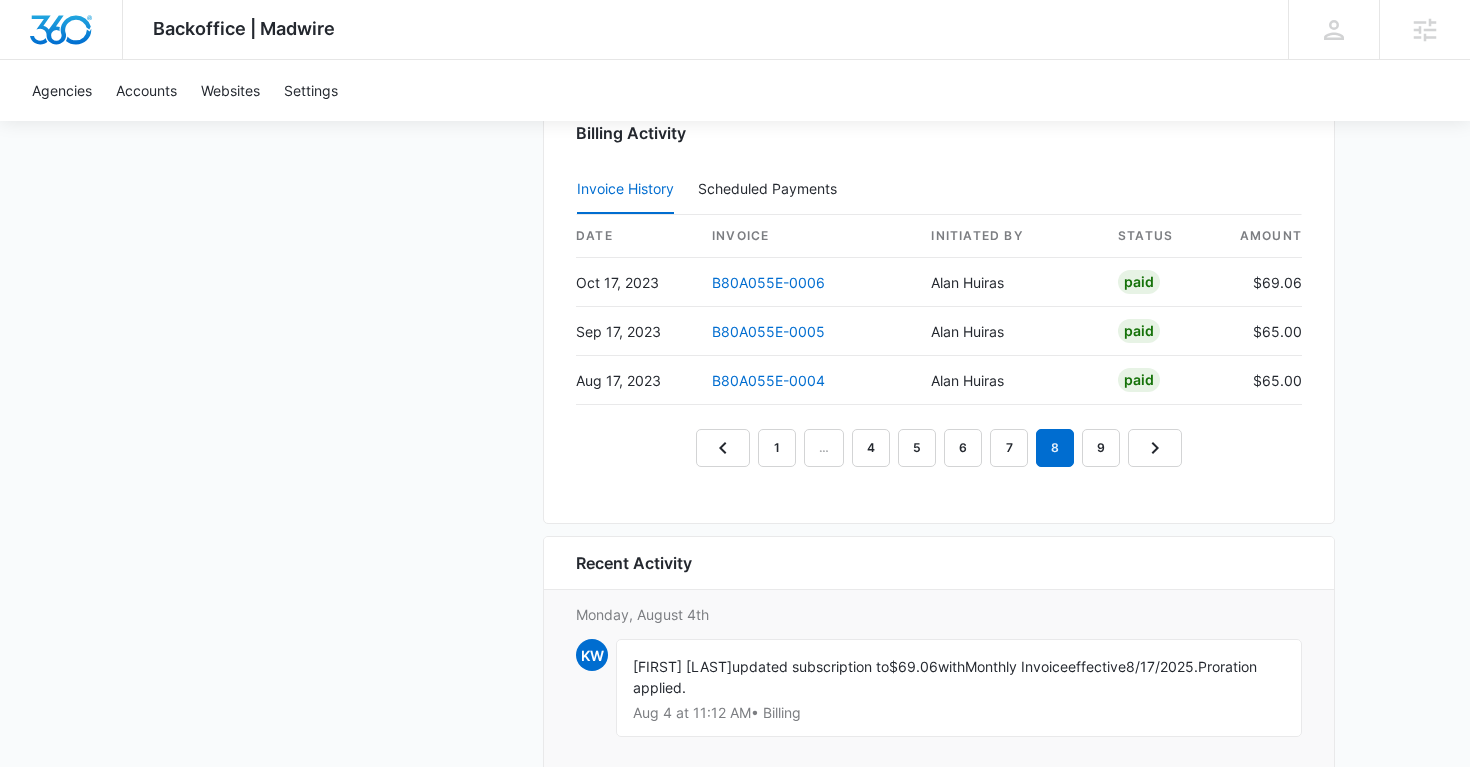 click on "Horton & Thomsen Patriot Development M37724 Details Billing Type Stripe Billing Contact Horton & Thomsen Patriot Development benjamin.thomsen@htpdevelopment.com - Billing Address 48 COFFEY ST APT 1C BOSTON ,  MA   02122-2346 US Local Time 06:49am   ( America/Denver ) Industry Real Estate Lifetime Nov 17, 2022  ( 2 years 8 months ) Last Active - Lead Source - Partner - Stripe ID cus_NeY9tGaUXTKQ8F Collection Method Send Invoice Team Members emilee egan Marketing Consultant emilee.egan@marketing360.com Customer Success Success Manager support@marketing360.com Audriana Talamantes audriana.talamantes@madwire.com Kelly Bolin Onboarding Consultant kelly.bolin@madwire.com Billing Task Manager Payment Method Monthly Invoice To:  benjamin.thomsen@htpdevelopment.com Manage Subscriptions Manage Marketing 360® Basics Billed monthly Suspended $65.00 /mo. 7 apps, custom license pricing Show Apps Licenses $0.00   total licenses Manage Websites 360® 1 license   (1 included) Manage Websites Amount $0.00 /mo. 1 license" at bounding box center (735, -426) 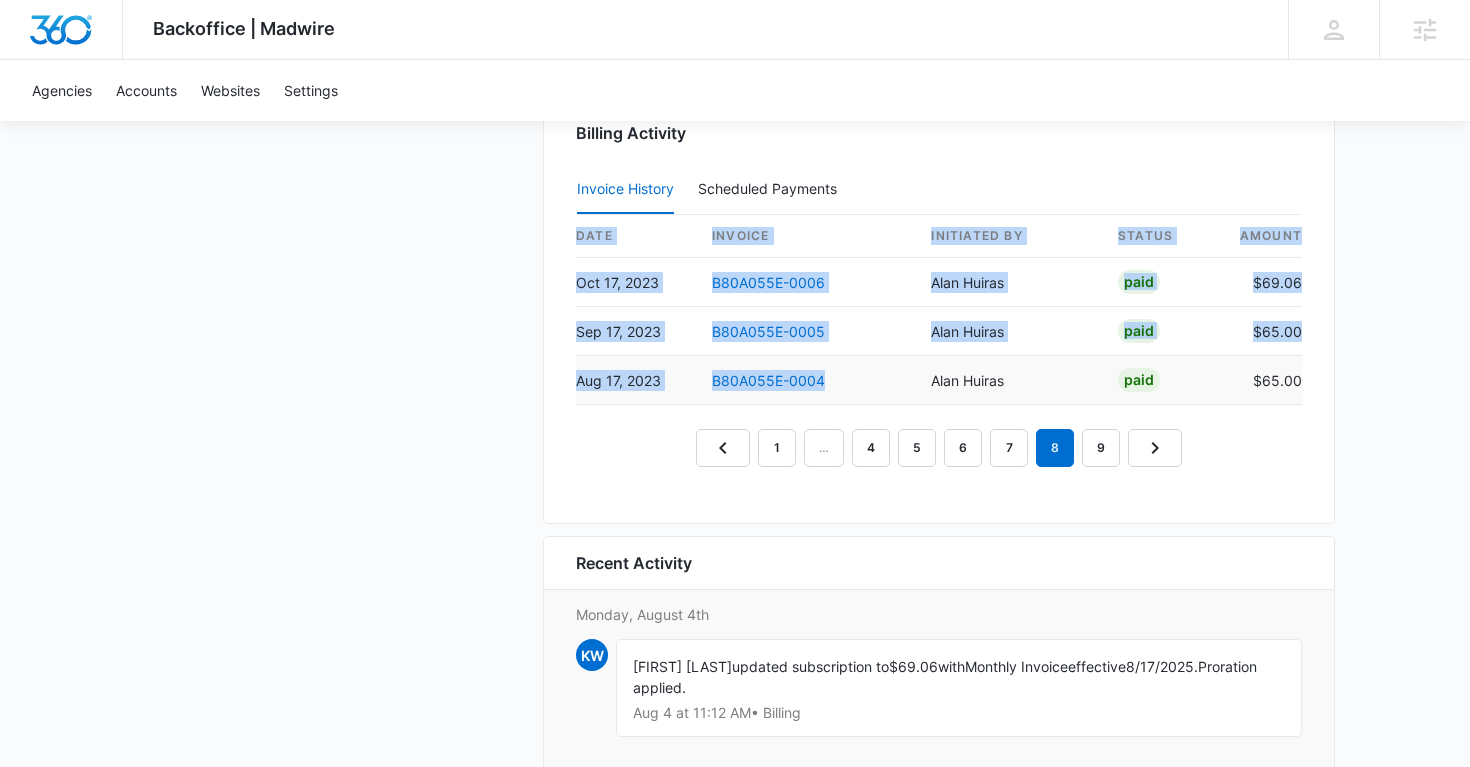 drag, startPoint x: 830, startPoint y: 384, endPoint x: 575, endPoint y: 383, distance: 255.00197 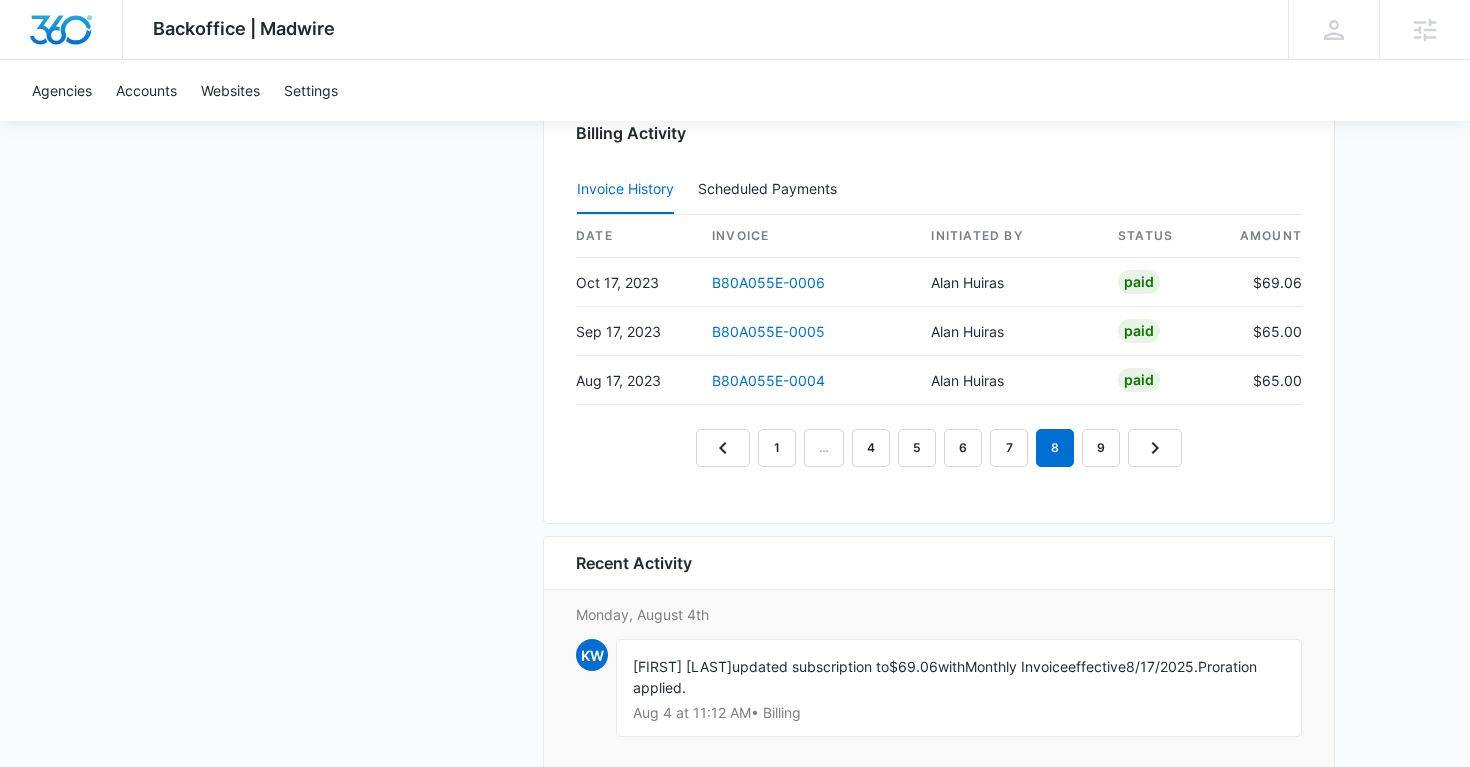 click on "Horton & Thomsen Patriot Development M37724 Details Billing Type Stripe Billing Contact Horton & Thomsen Patriot Development benjamin.thomsen@htpdevelopment.com - Billing Address 48 COFFEY ST APT 1C BOSTON ,  MA   02122-2346 US Local Time 06:49am   ( America/Denver ) Industry Real Estate Lifetime Nov 17, 2022  ( 2 years 8 months ) Last Active - Lead Source - Partner - Stripe ID cus_NeY9tGaUXTKQ8F Collection Method Send Invoice Team Members emilee egan Marketing Consultant emilee.egan@marketing360.com Customer Success Success Manager support@marketing360.com Audriana Talamantes audriana.talamantes@madwire.com Kelly Bolin Onboarding Consultant kelly.bolin@madwire.com Billing Task Manager Payment Method Monthly Invoice To:  benjamin.thomsen@htpdevelopment.com Manage Subscriptions Manage Marketing 360® Basics Billed monthly Suspended $65.00 /mo. 7 apps, custom license pricing Show Apps Licenses $0.00   total licenses Manage Websites 360® 1 license   (1 included) Manage Websites Amount $0.00 /mo. 1 license" at bounding box center [735, -426] 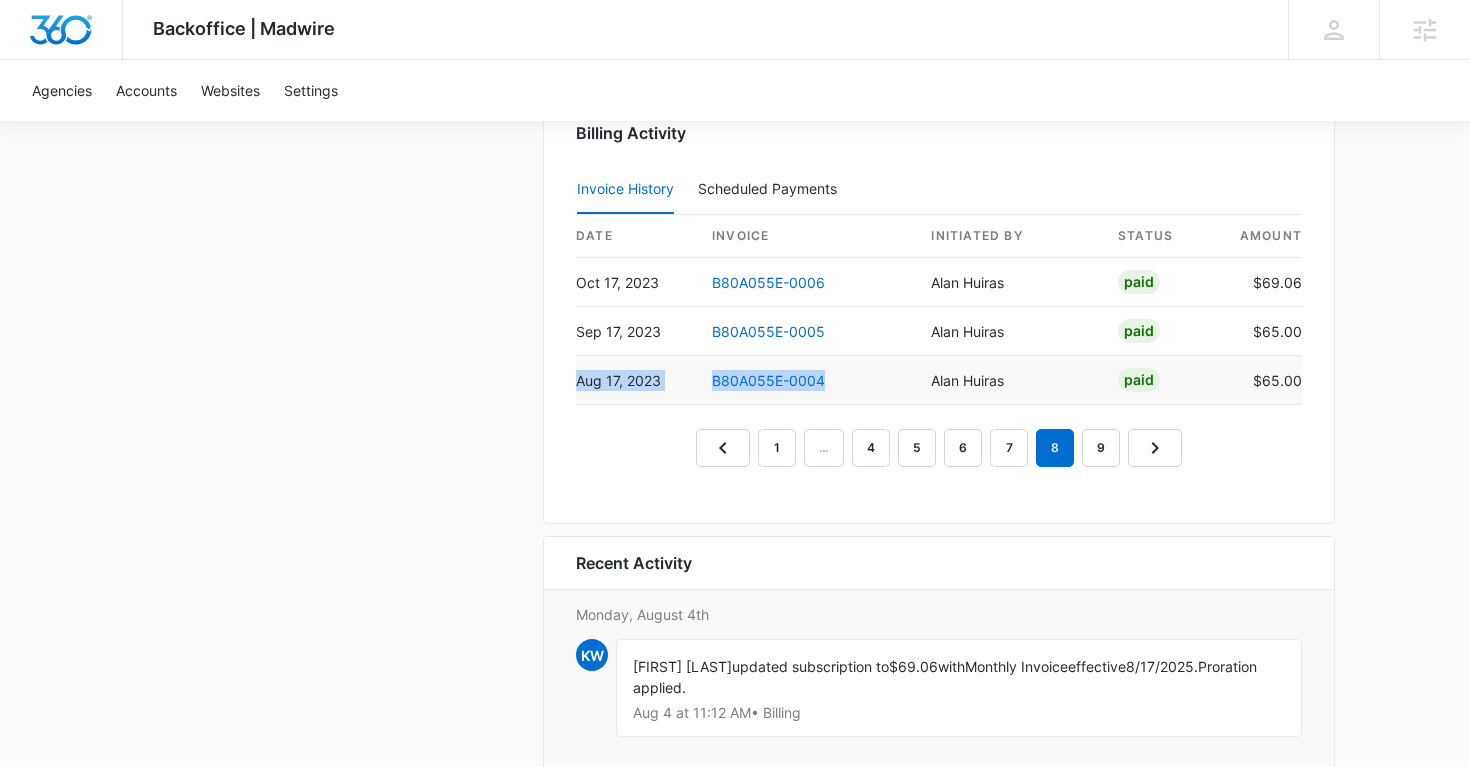 drag, startPoint x: 833, startPoint y: 378, endPoint x: 578, endPoint y: 379, distance: 255.00197 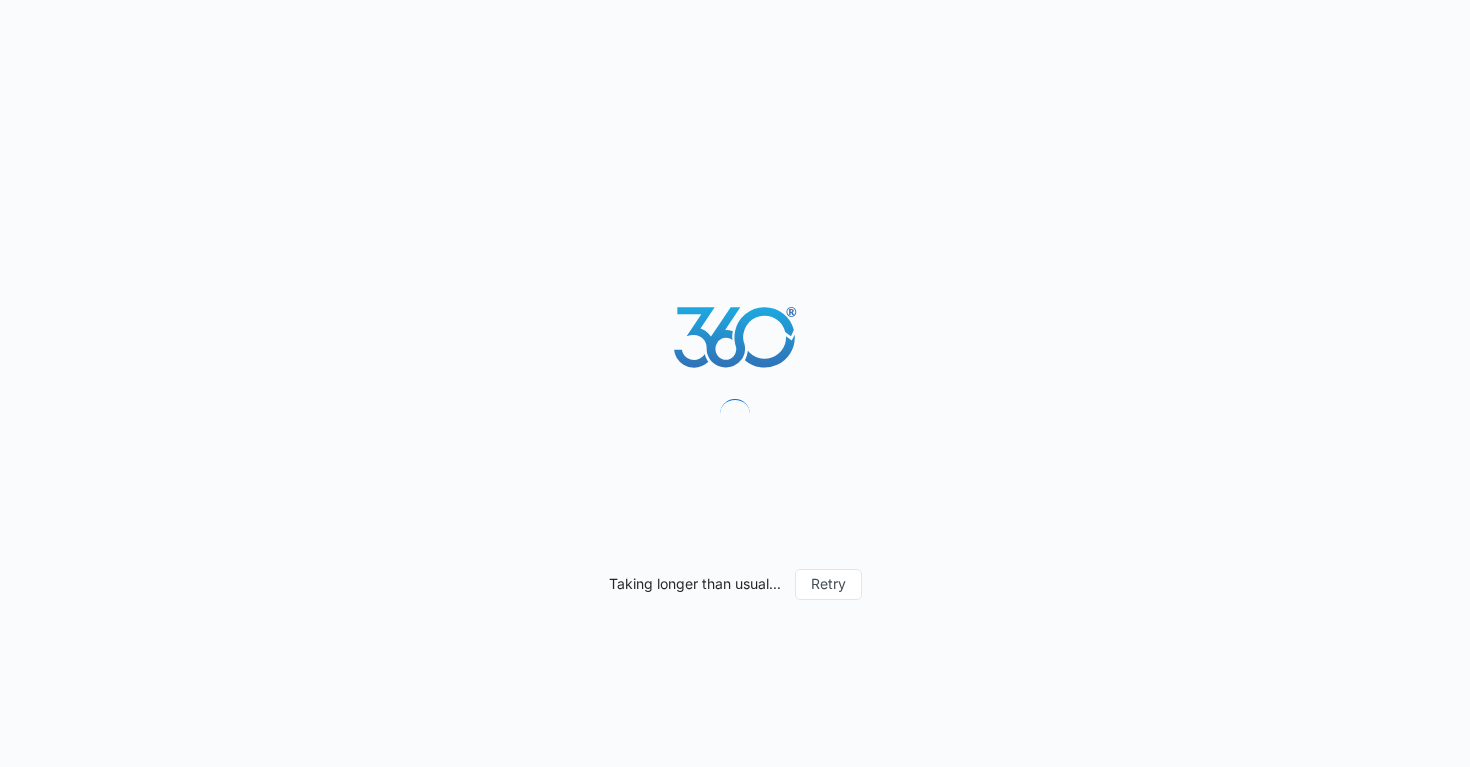 scroll, scrollTop: 0, scrollLeft: 0, axis: both 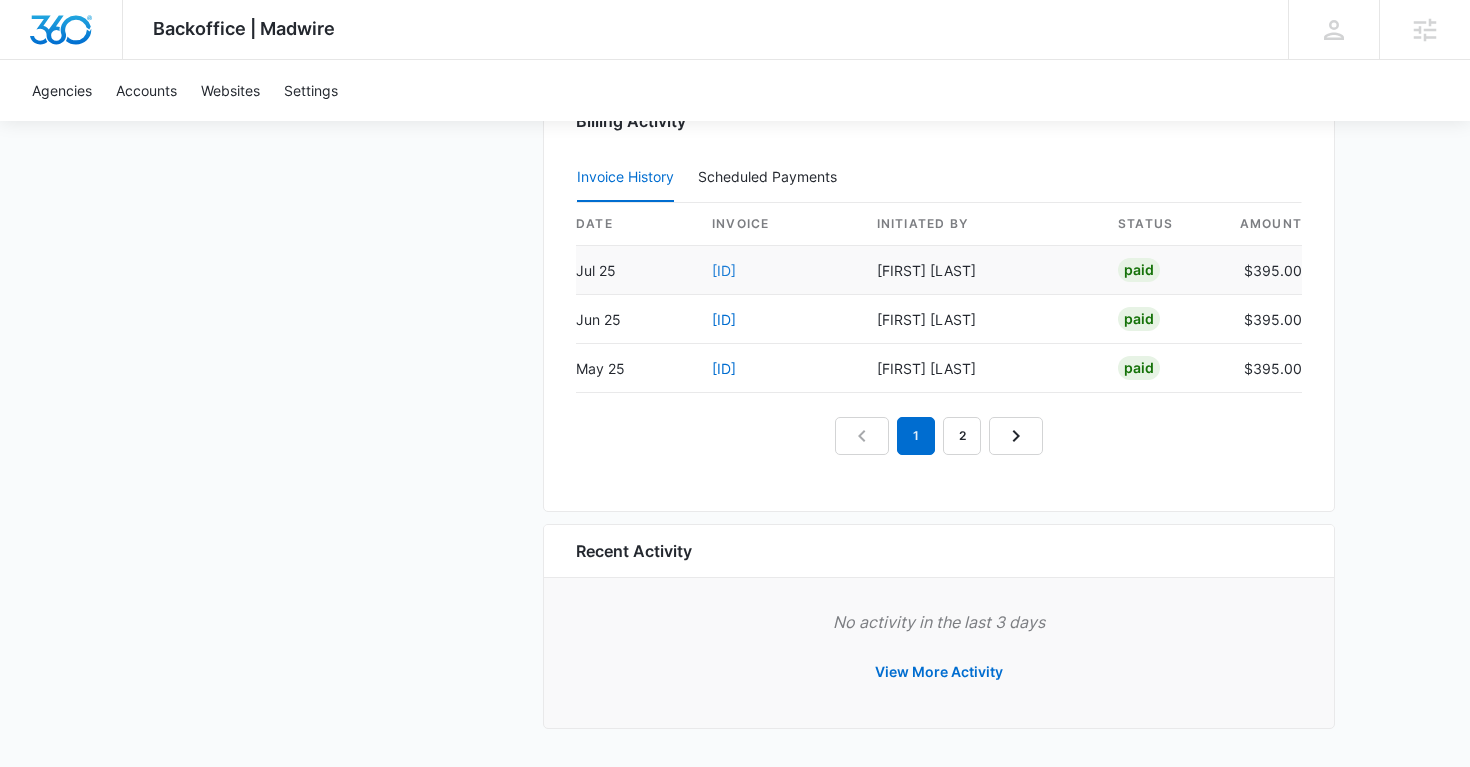 click on "[ID]" at bounding box center [724, 270] 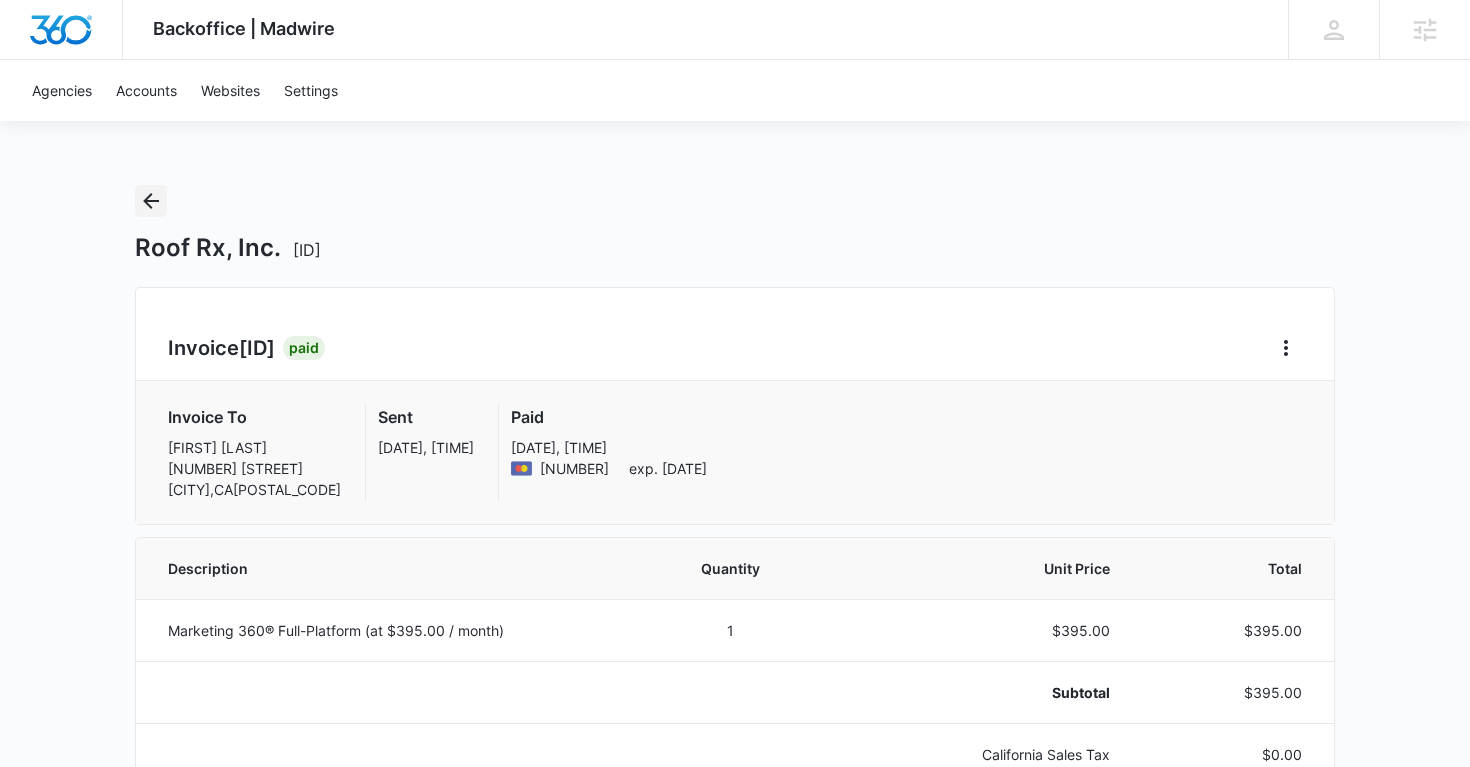 click 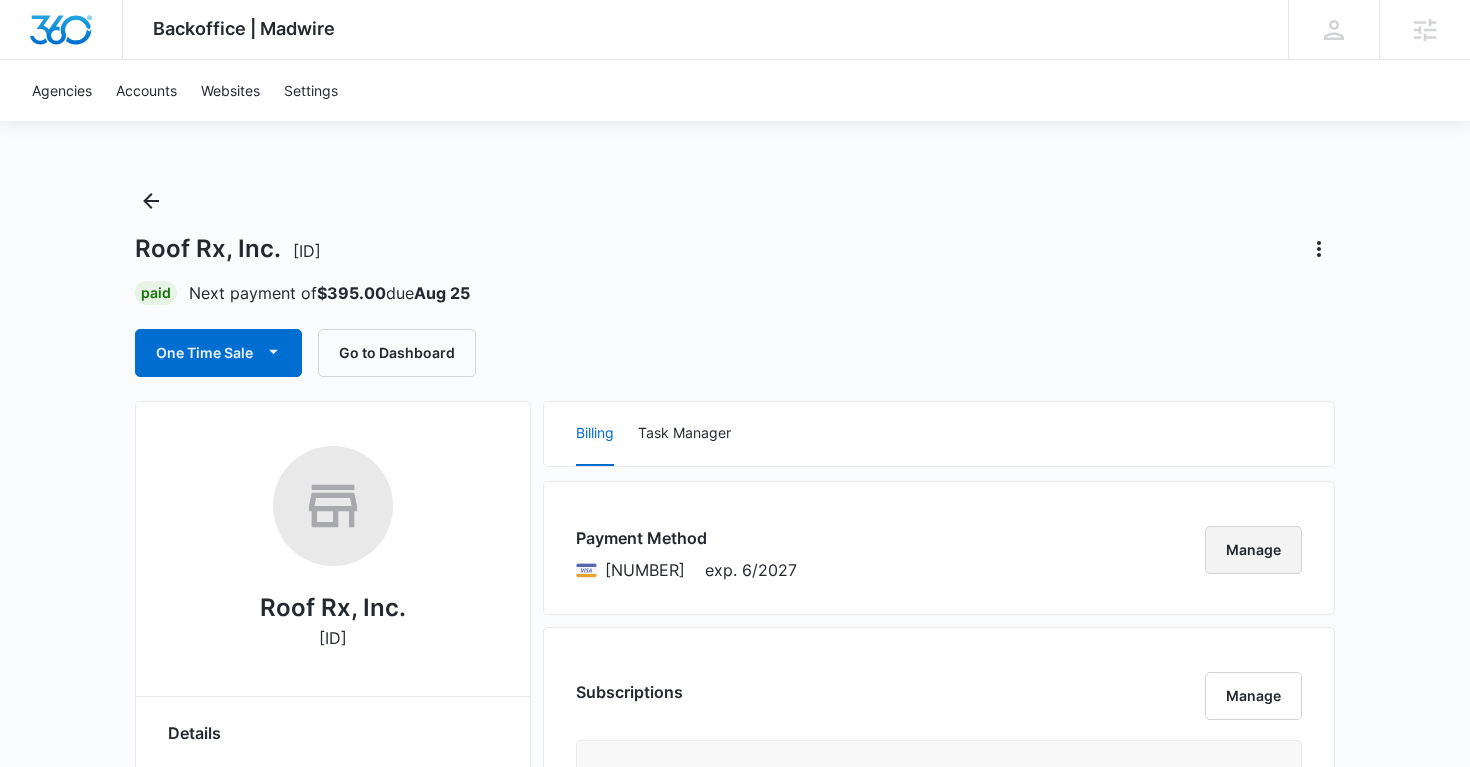 click on "Manage" at bounding box center (1253, 550) 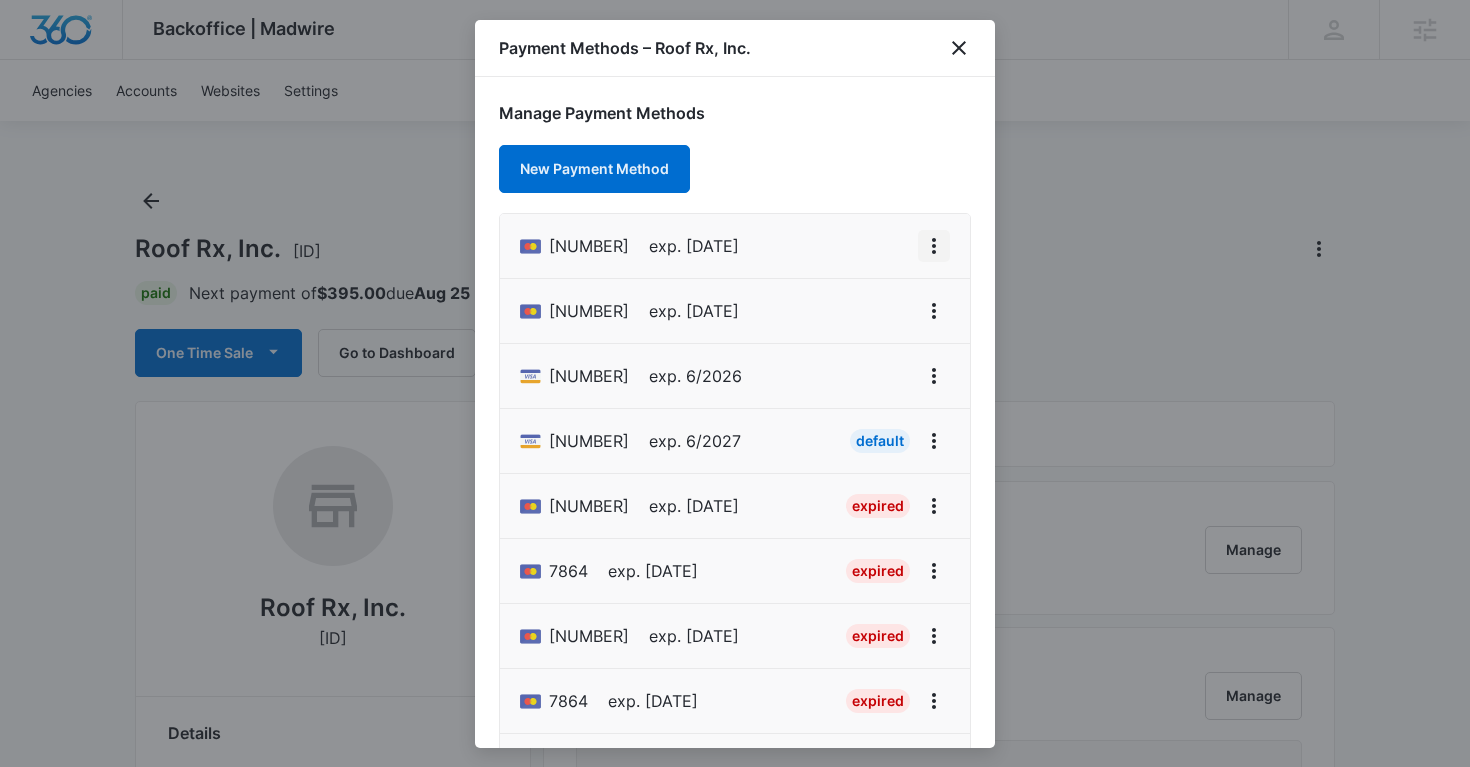 click 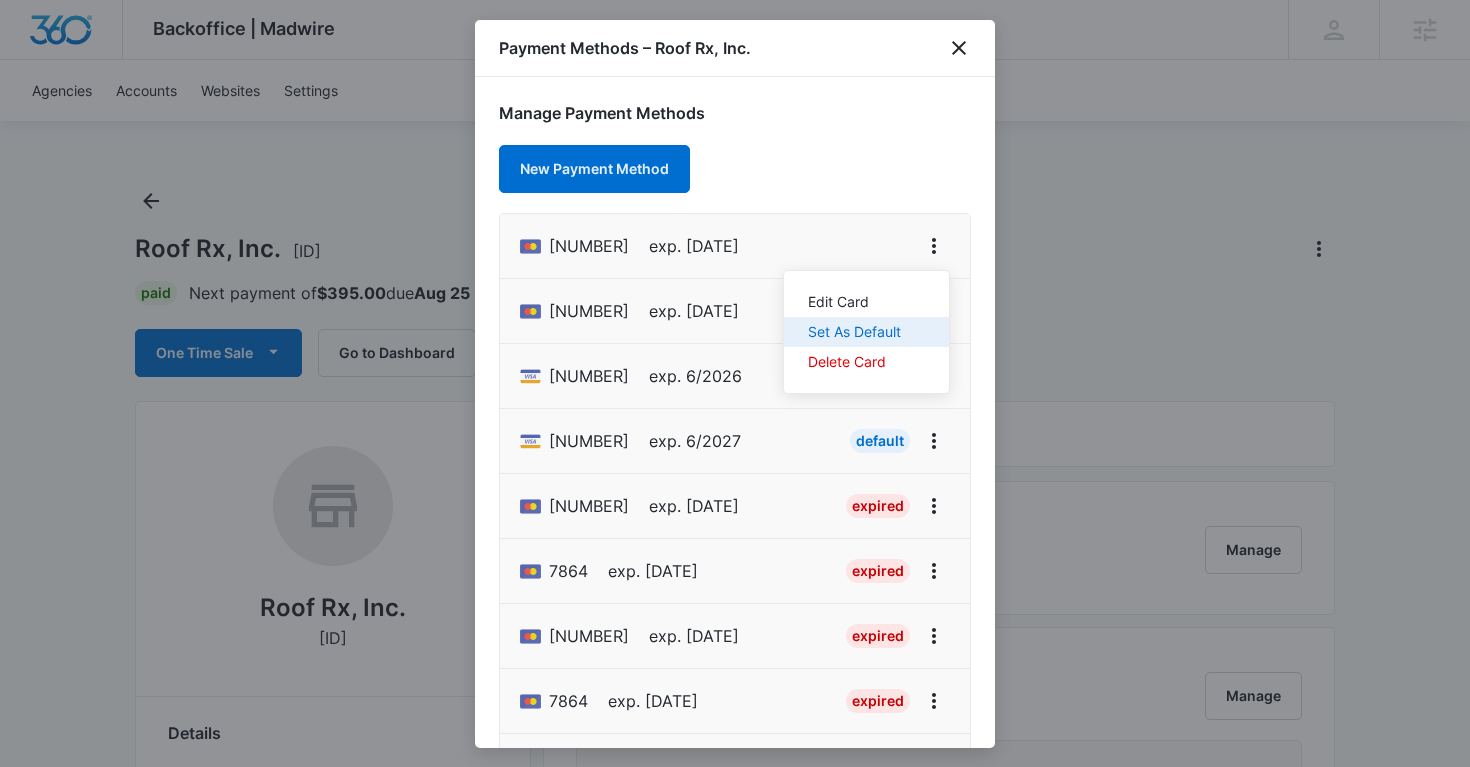 click on "Set As Default" at bounding box center (854, 332) 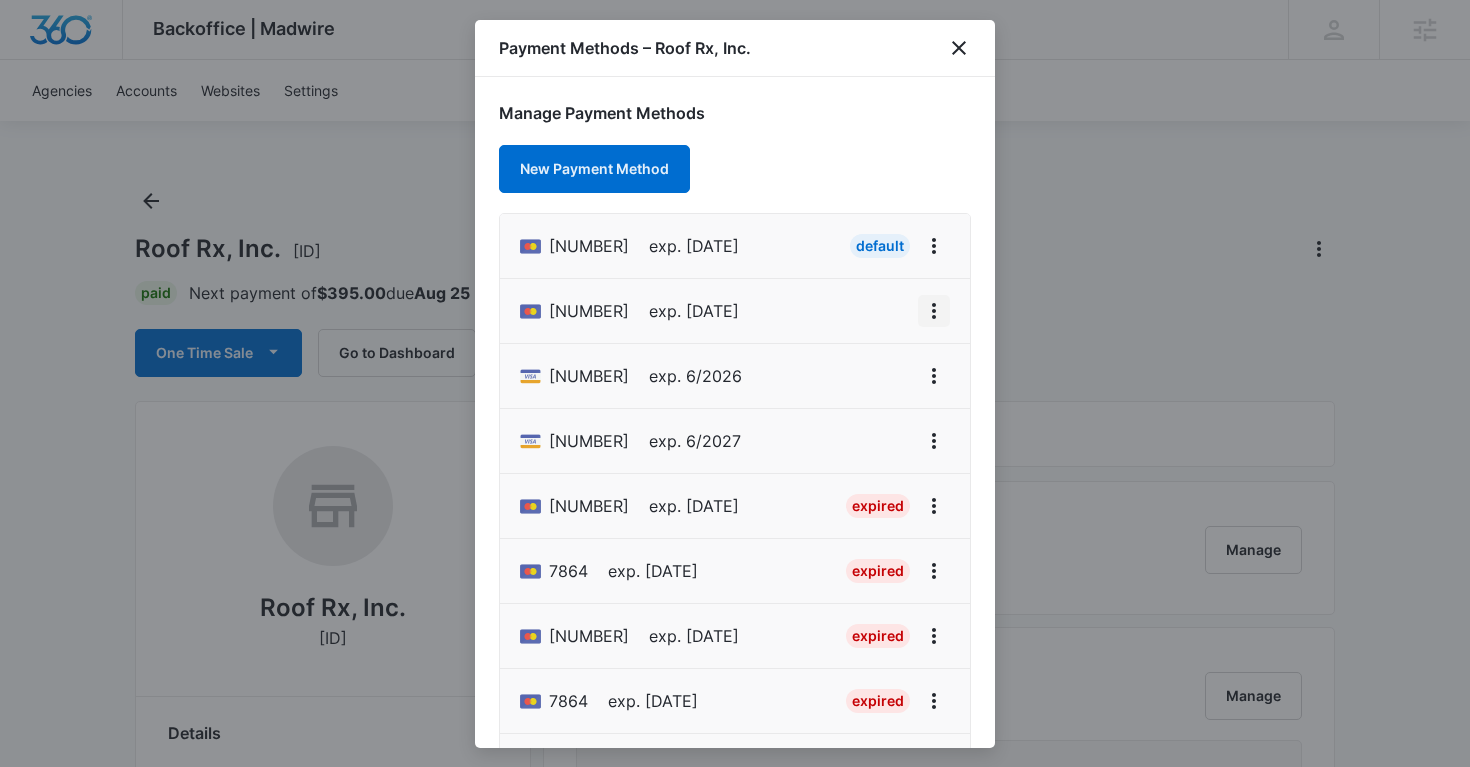click 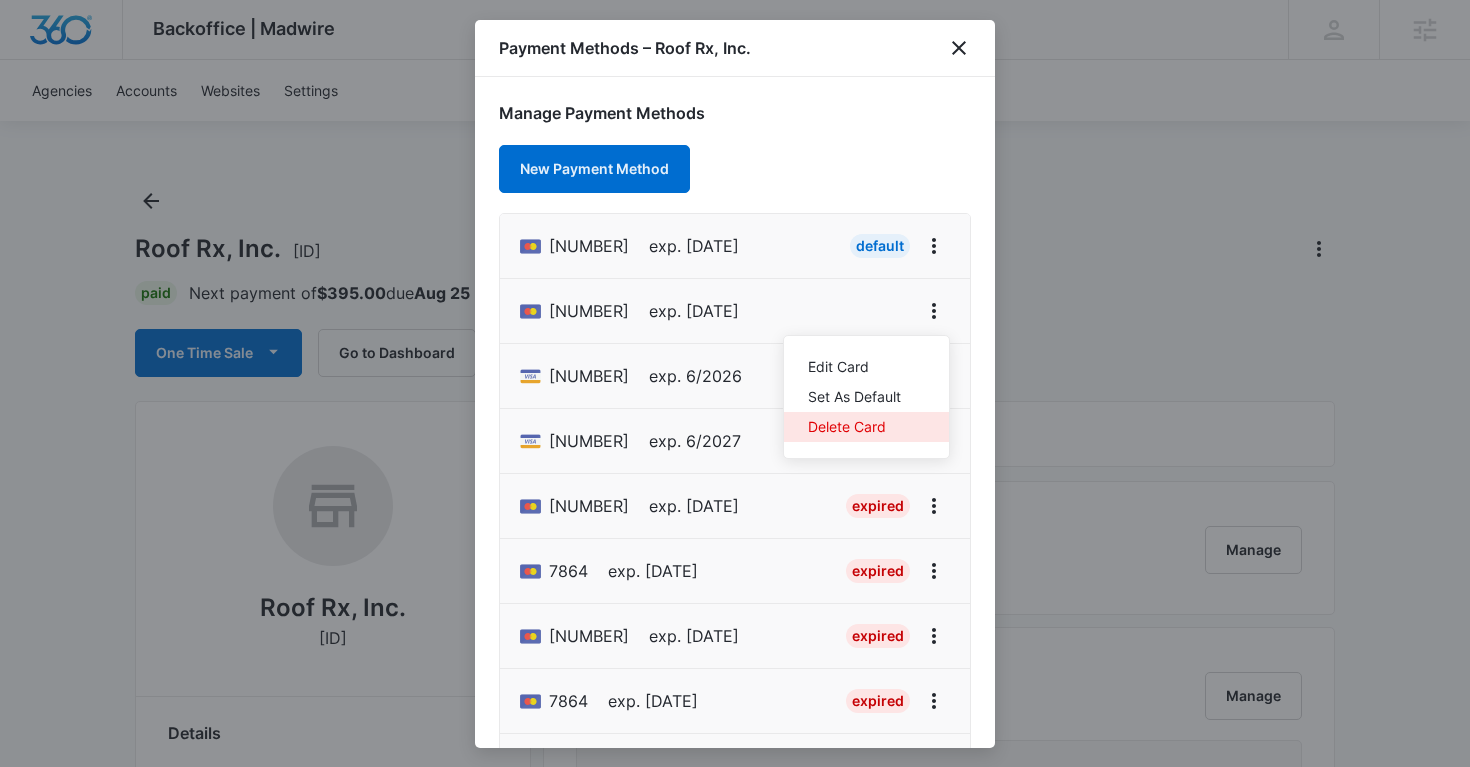 click on "Delete Card" at bounding box center (854, 427) 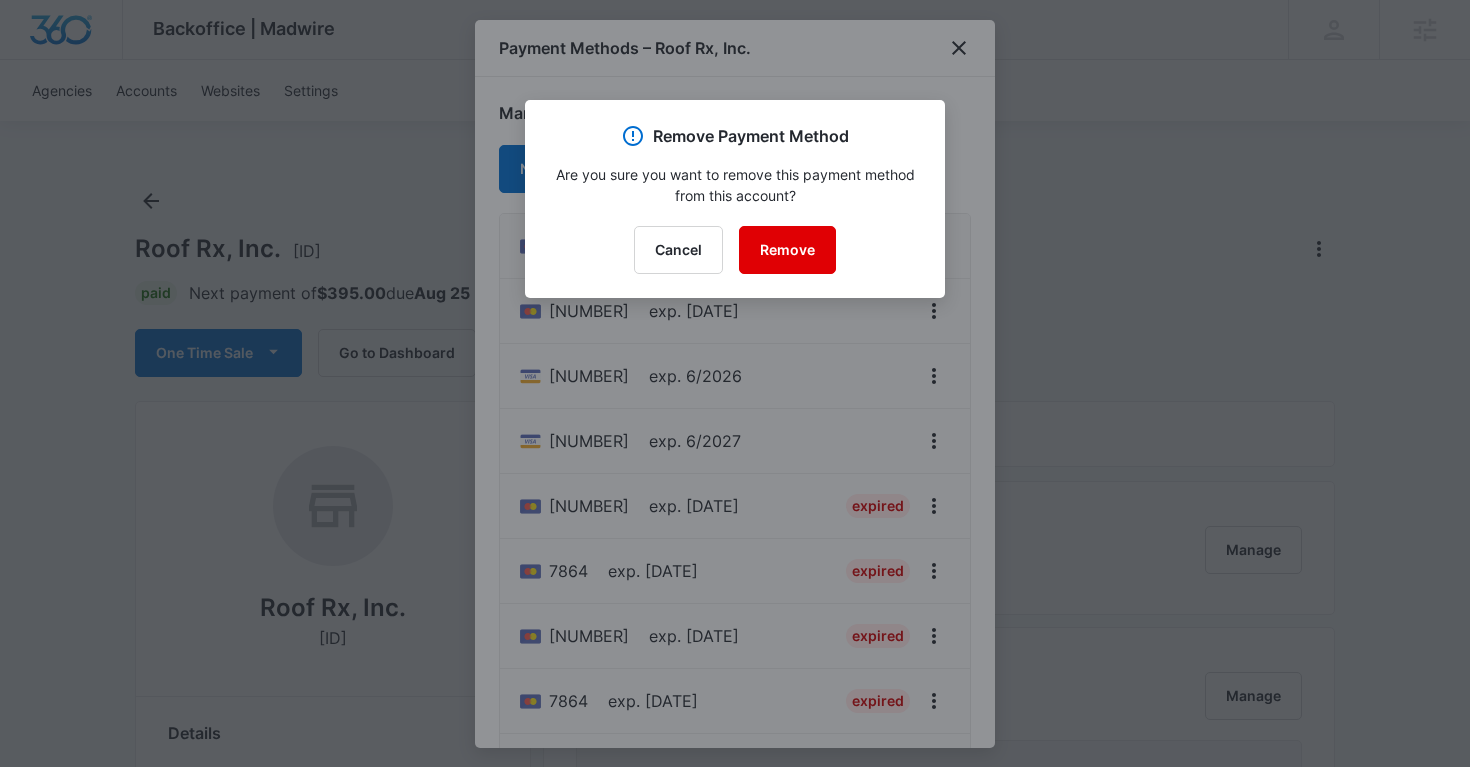 click on "Remove" at bounding box center (787, 250) 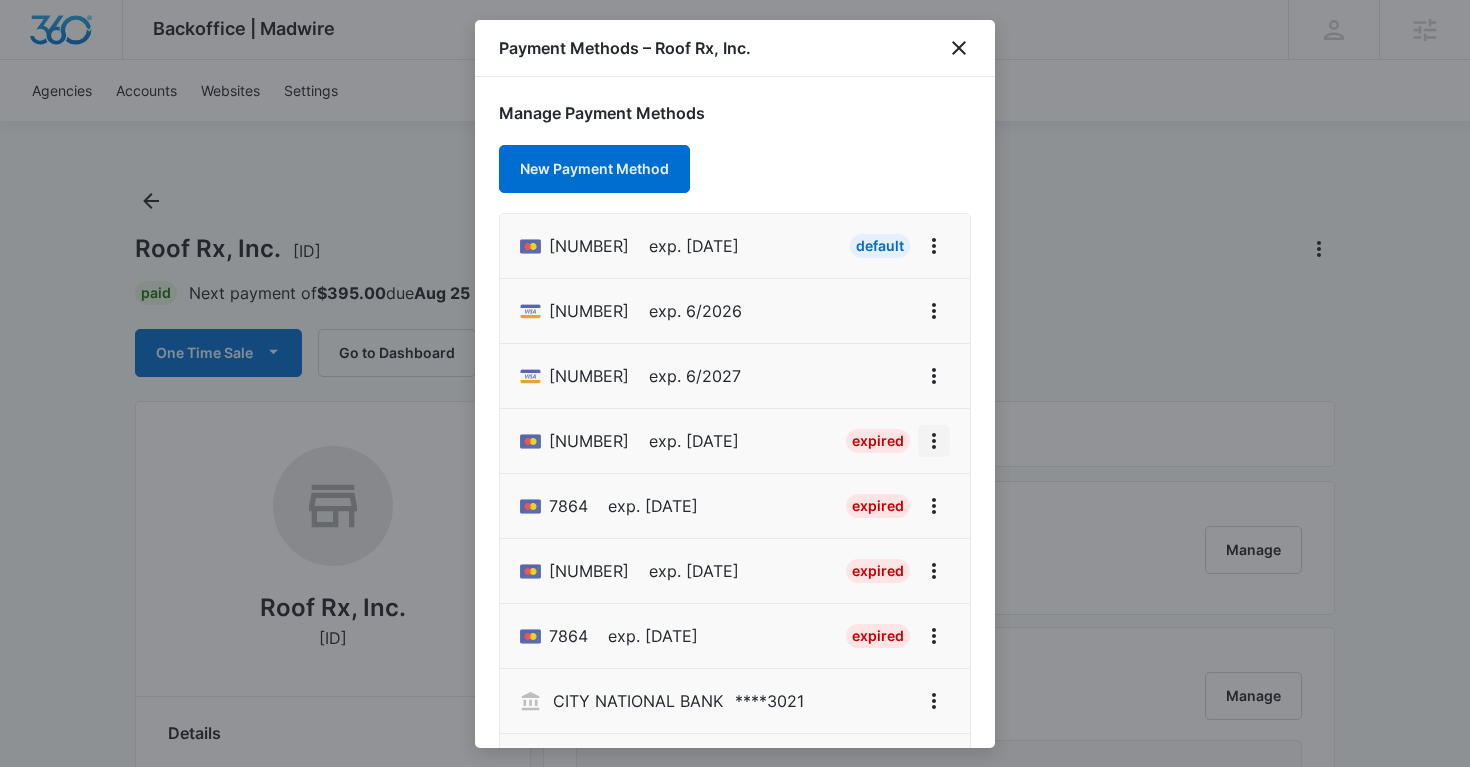 click at bounding box center (934, 441) 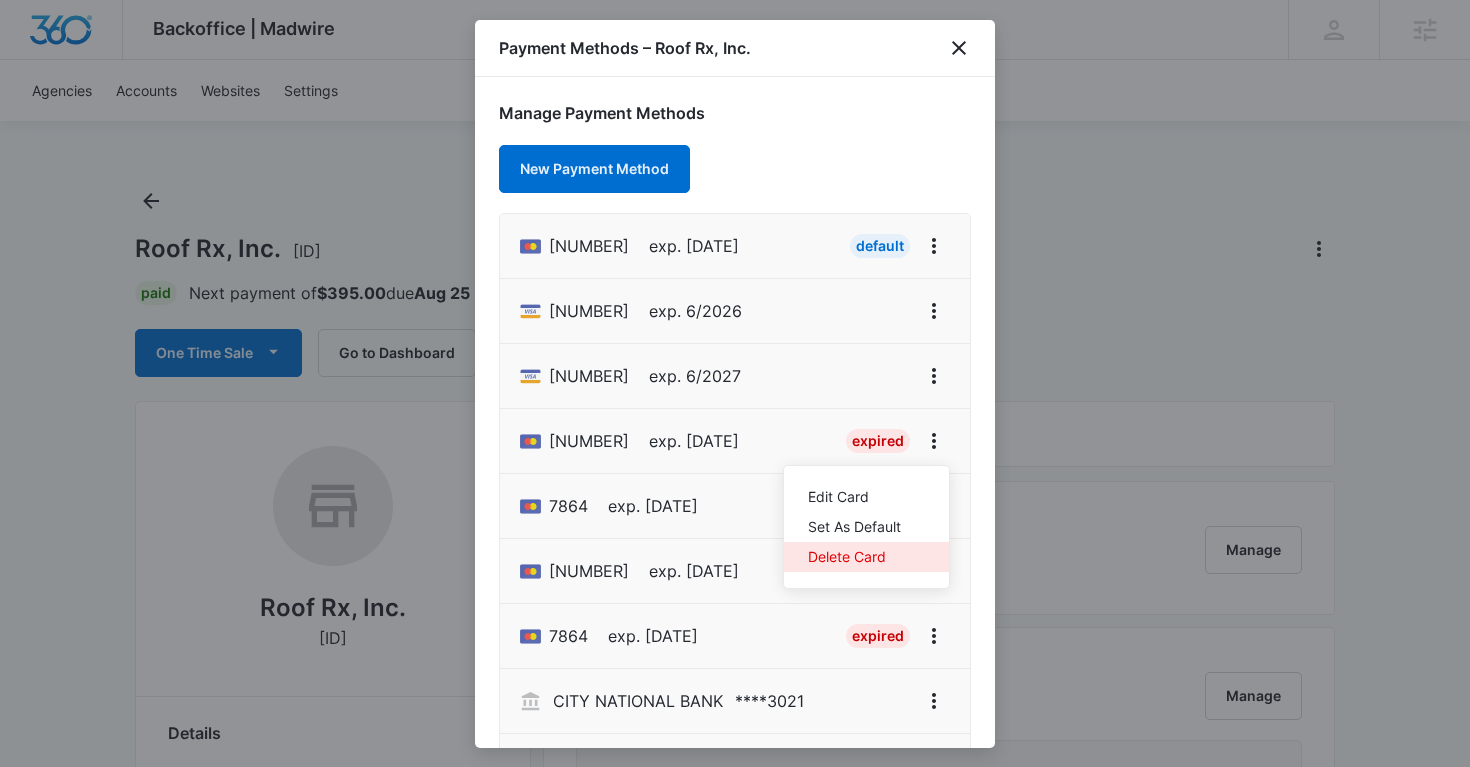 click on "Delete Card" at bounding box center [854, 557] 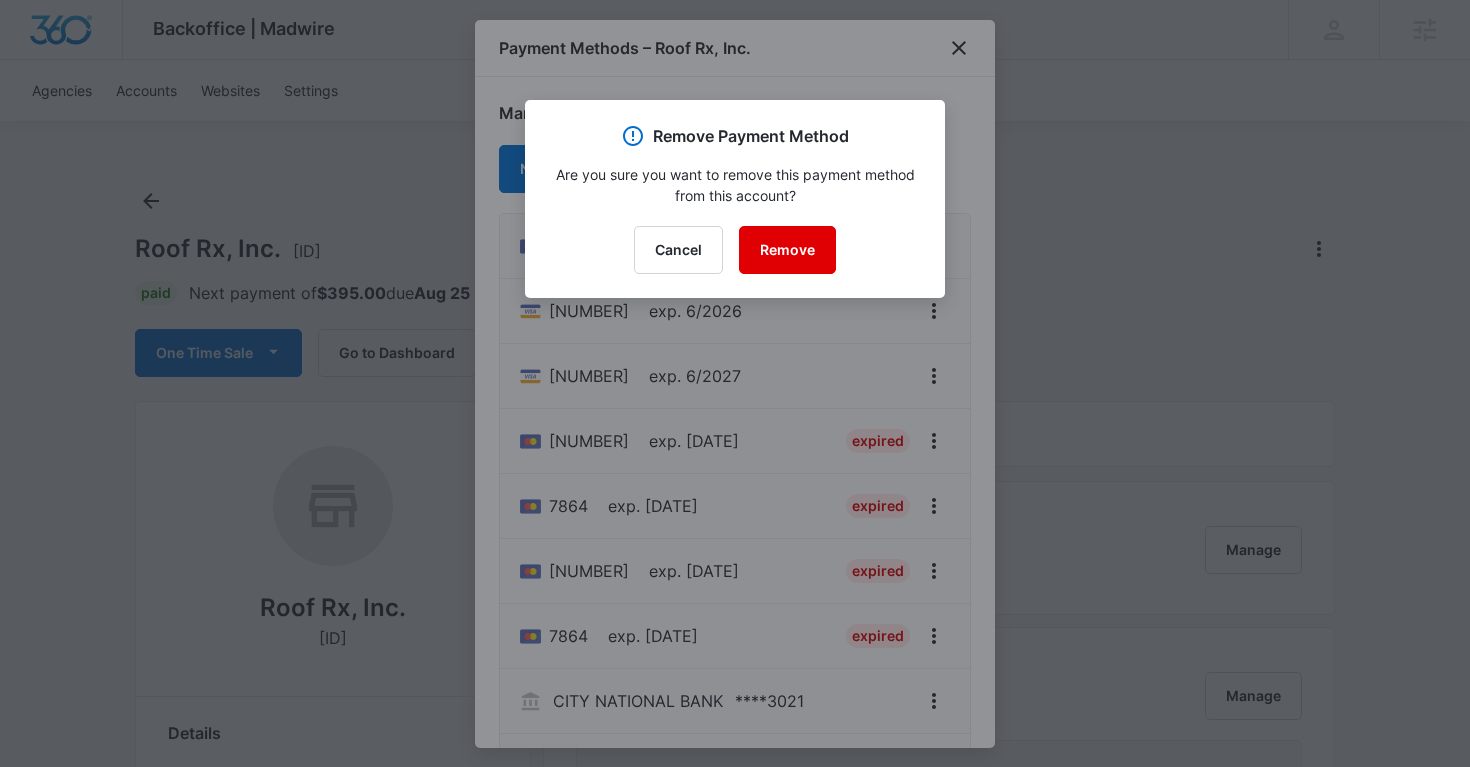 click on "Remove" at bounding box center (787, 250) 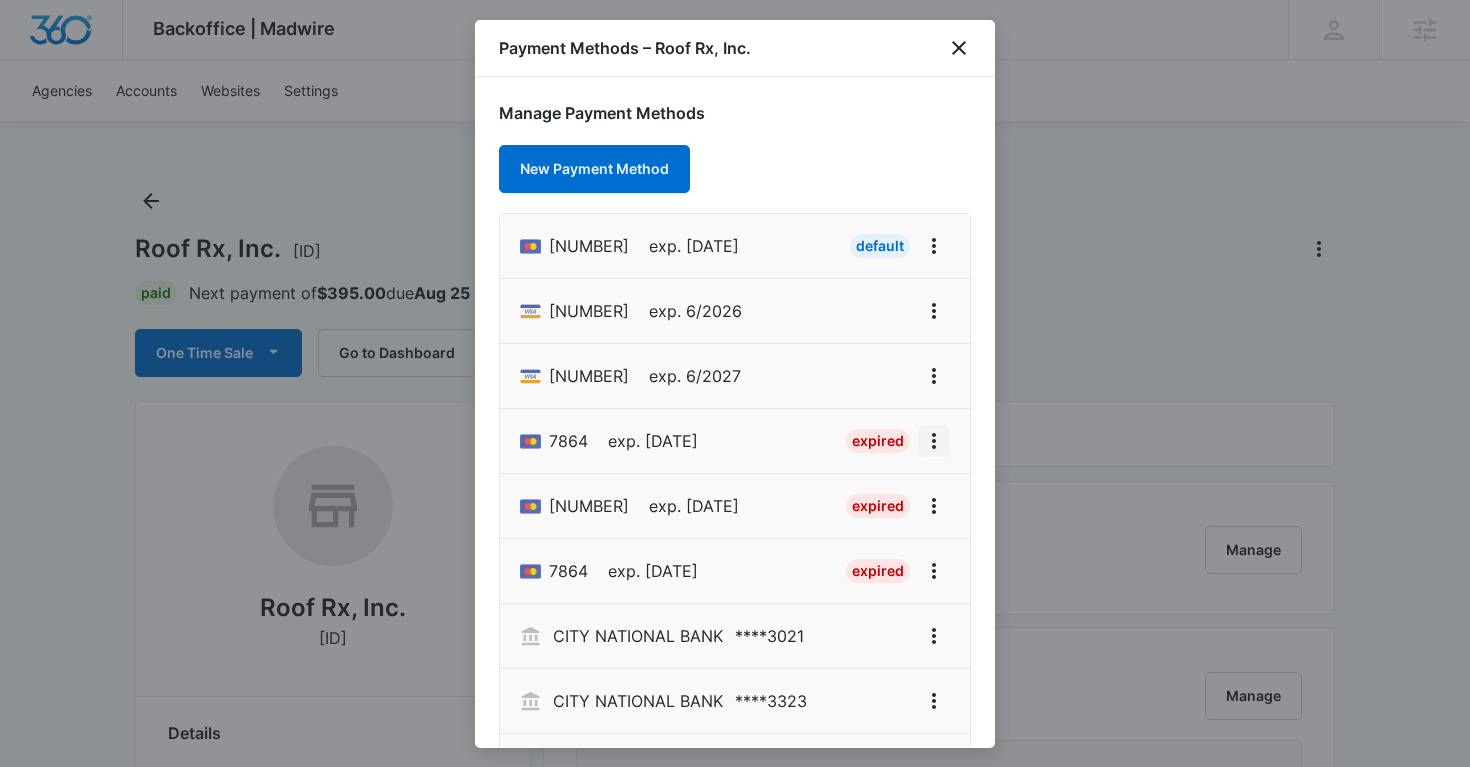 click 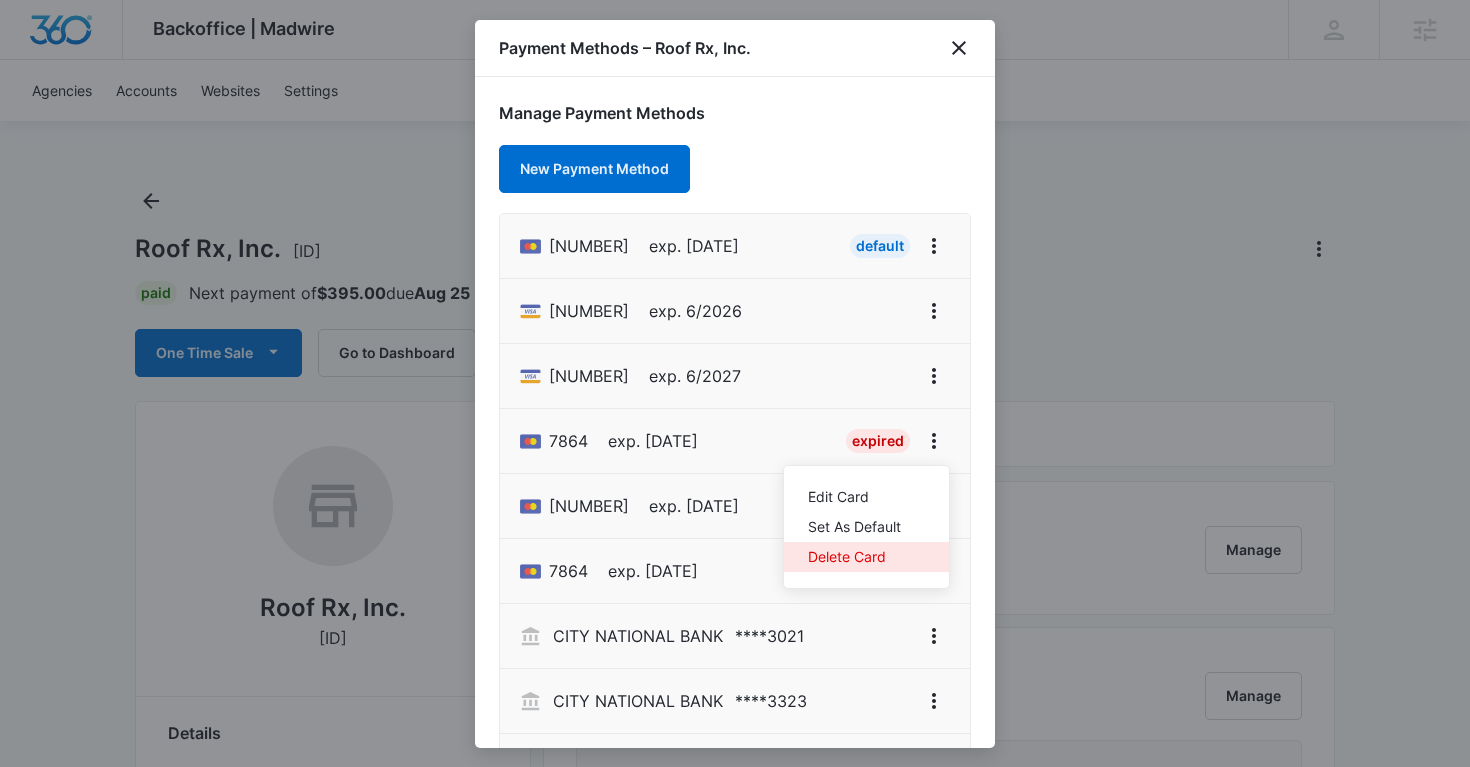 click on "Delete Card" at bounding box center (854, 557) 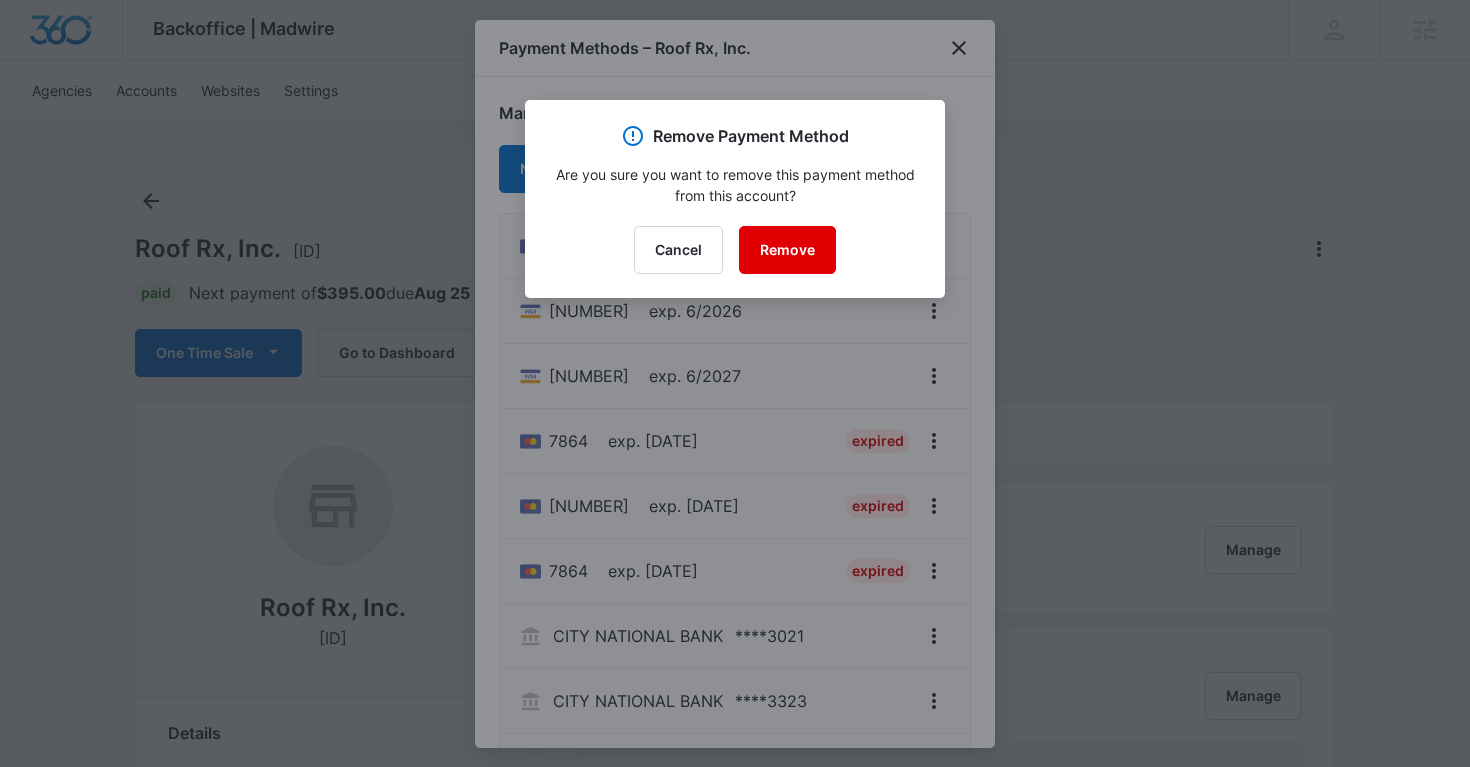 click on "Remove" at bounding box center [787, 250] 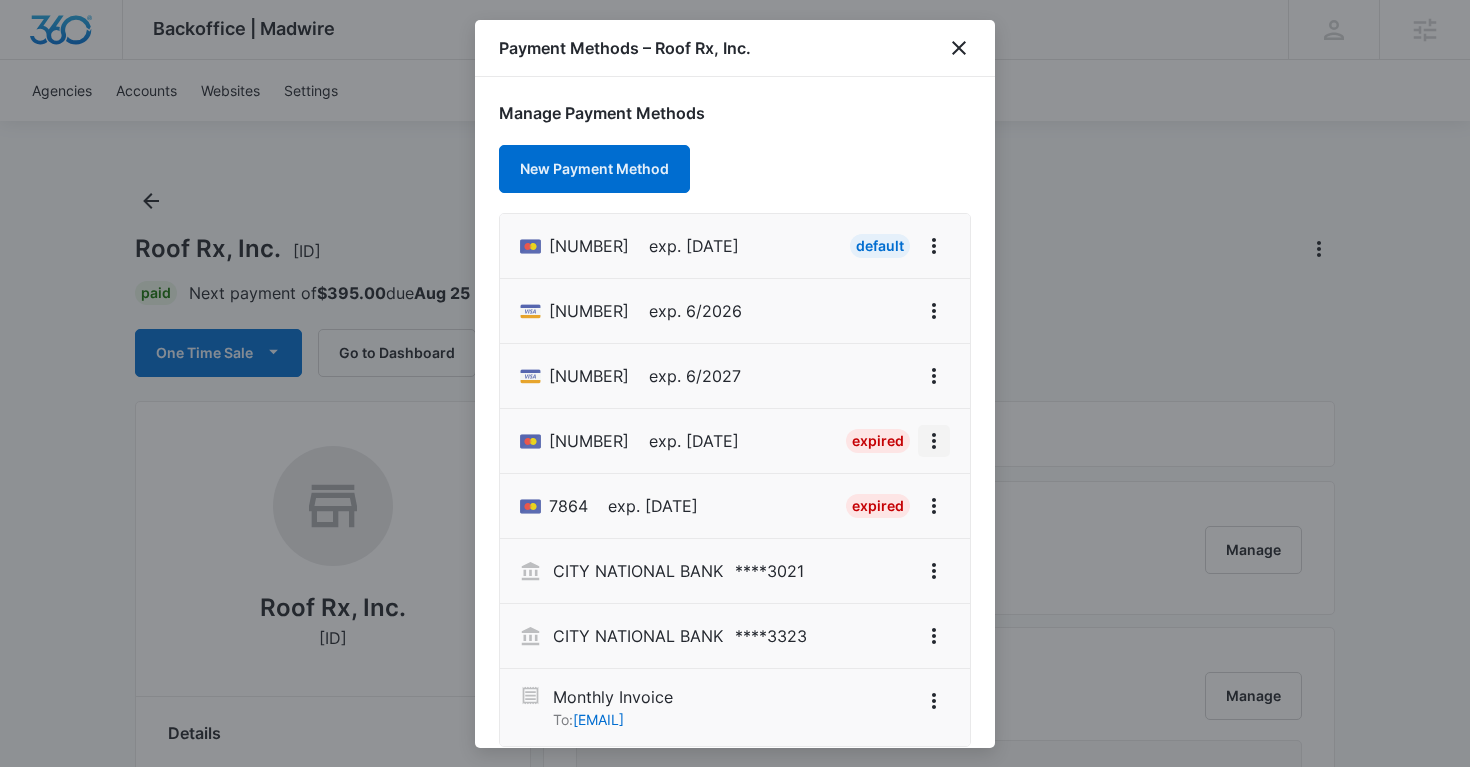 click 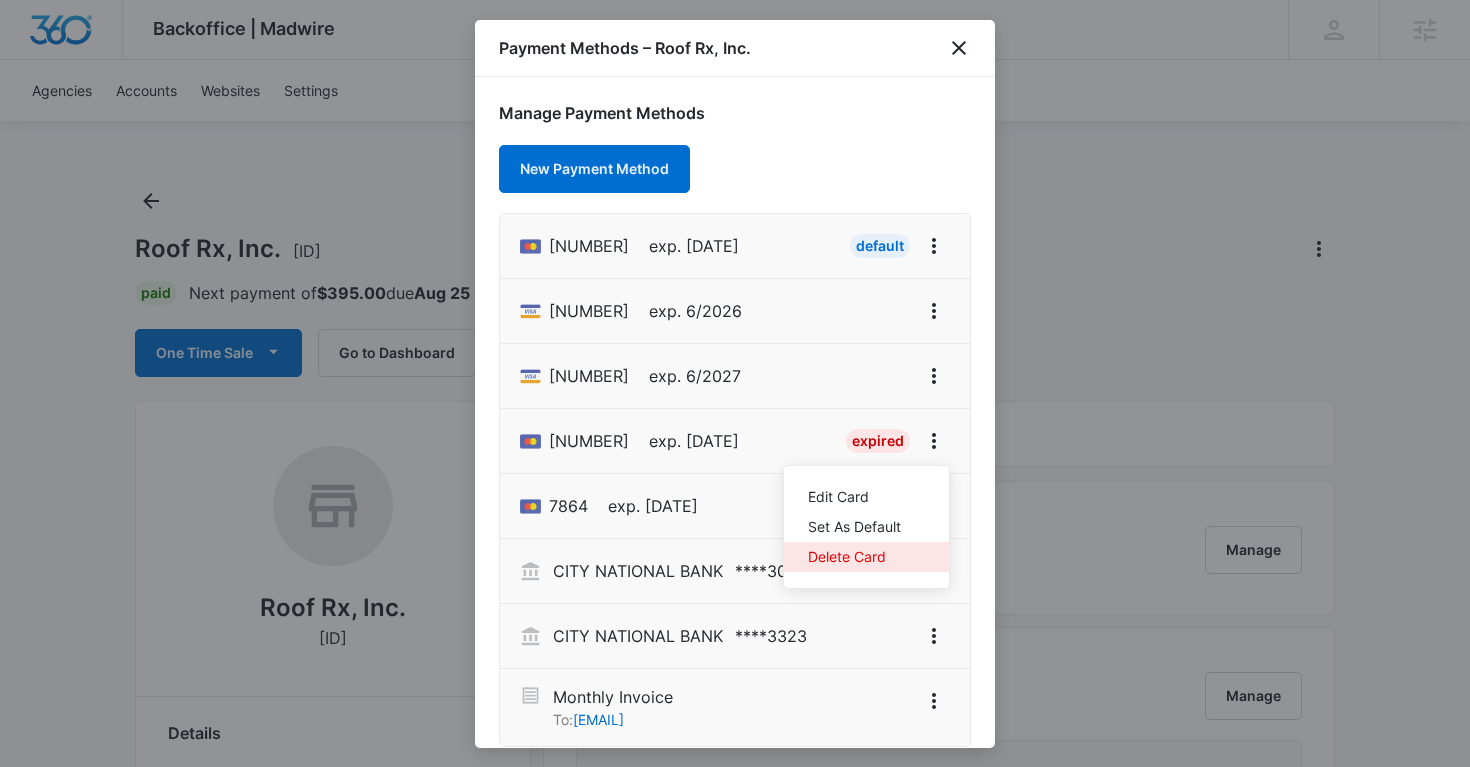 click on "Delete Card" at bounding box center (866, 557) 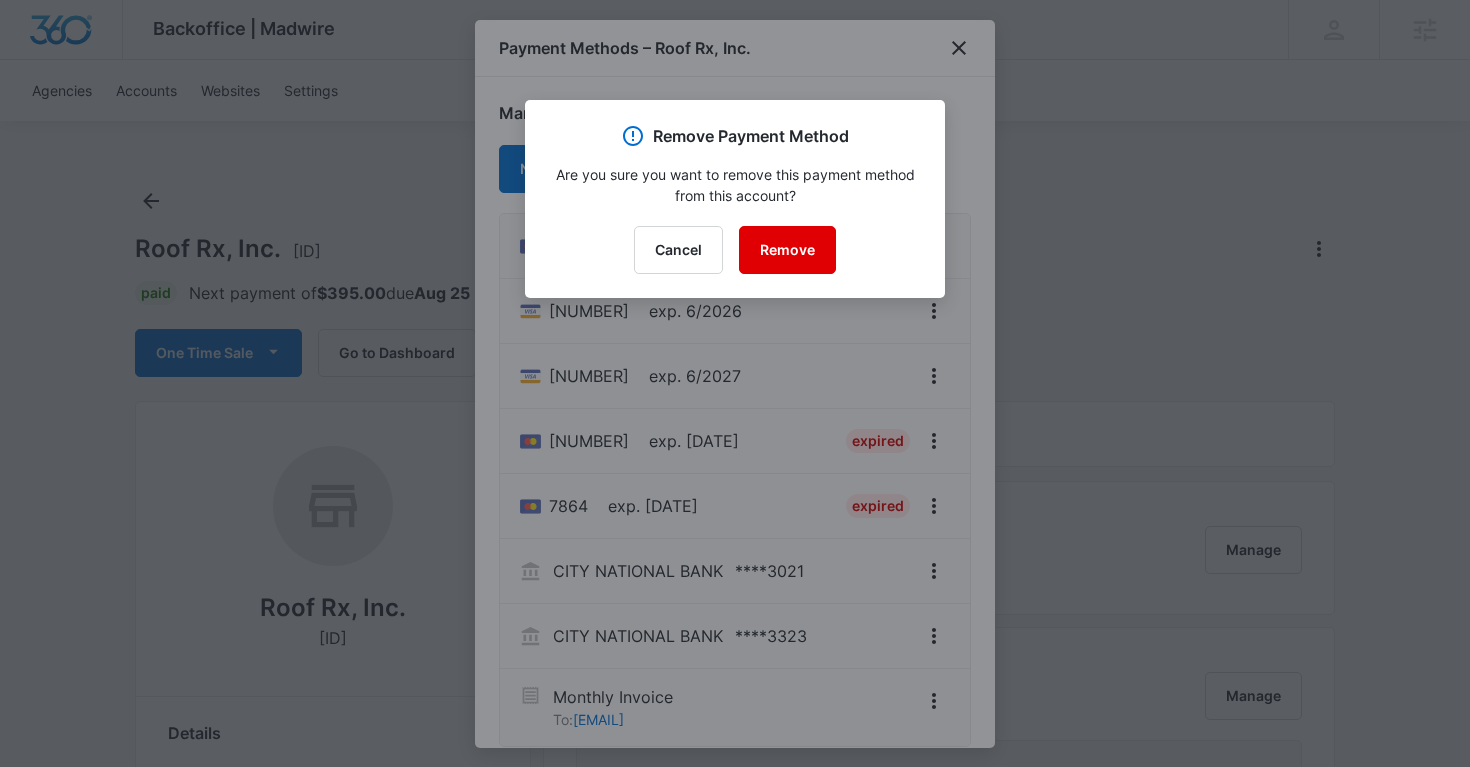 click on "Remove" at bounding box center (787, 250) 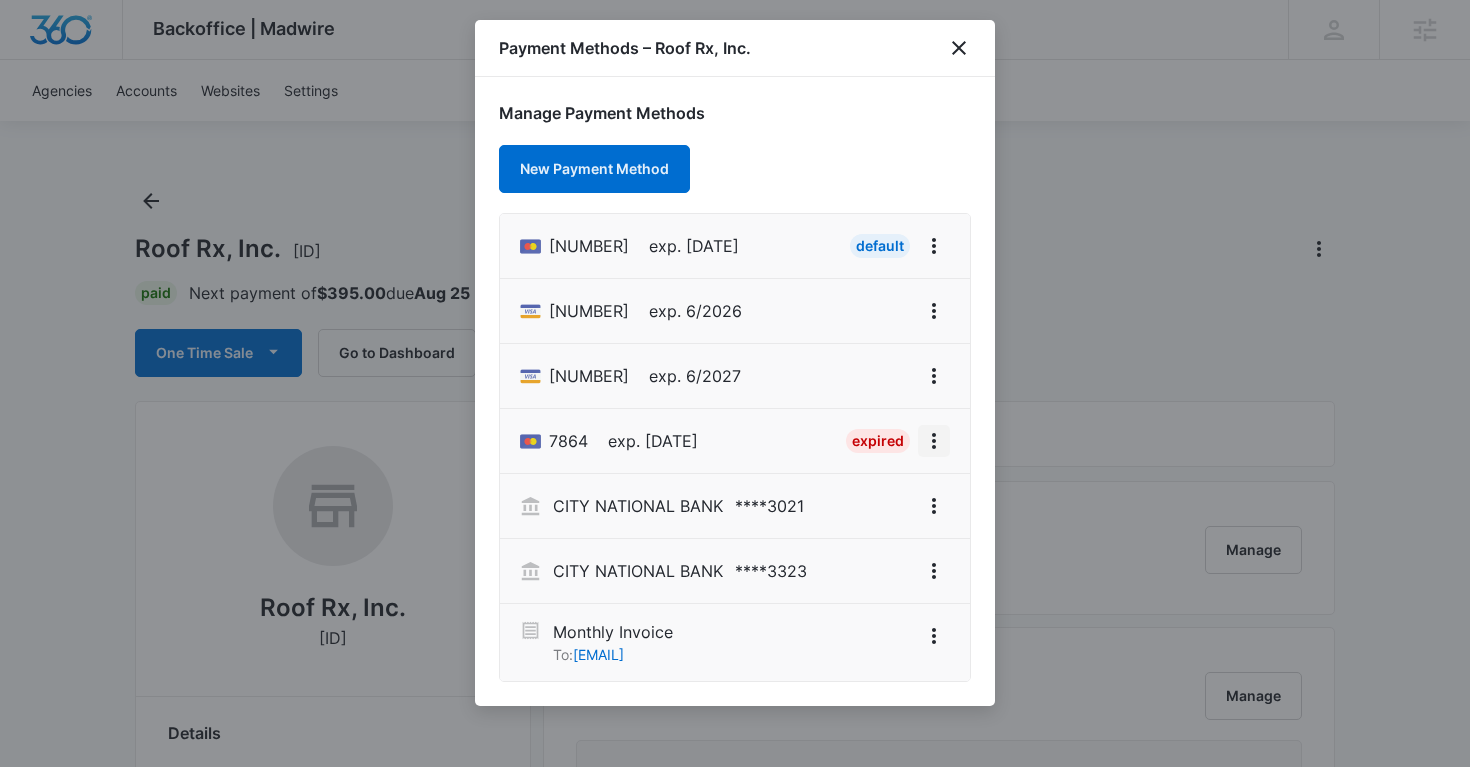 click 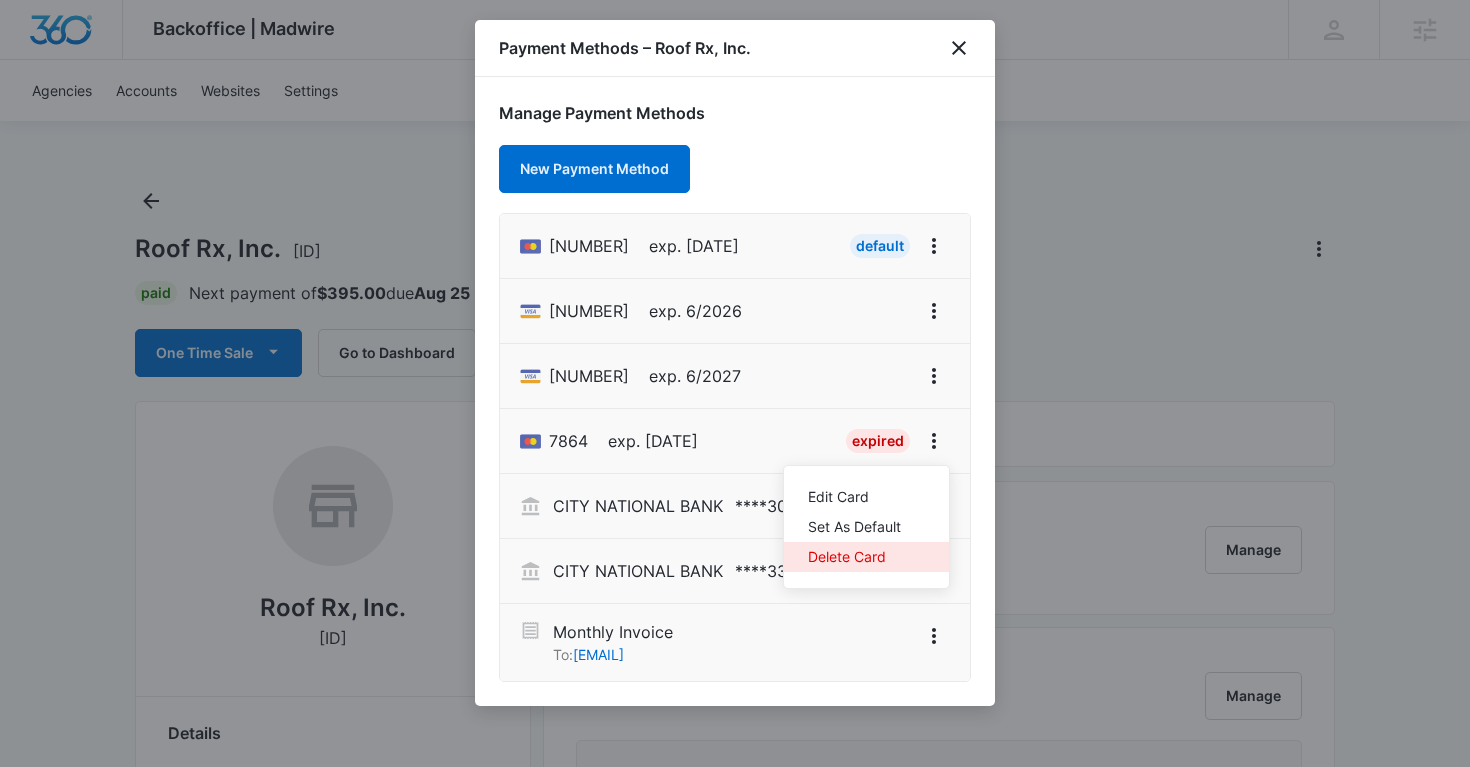 click on "Delete Card" at bounding box center [854, 557] 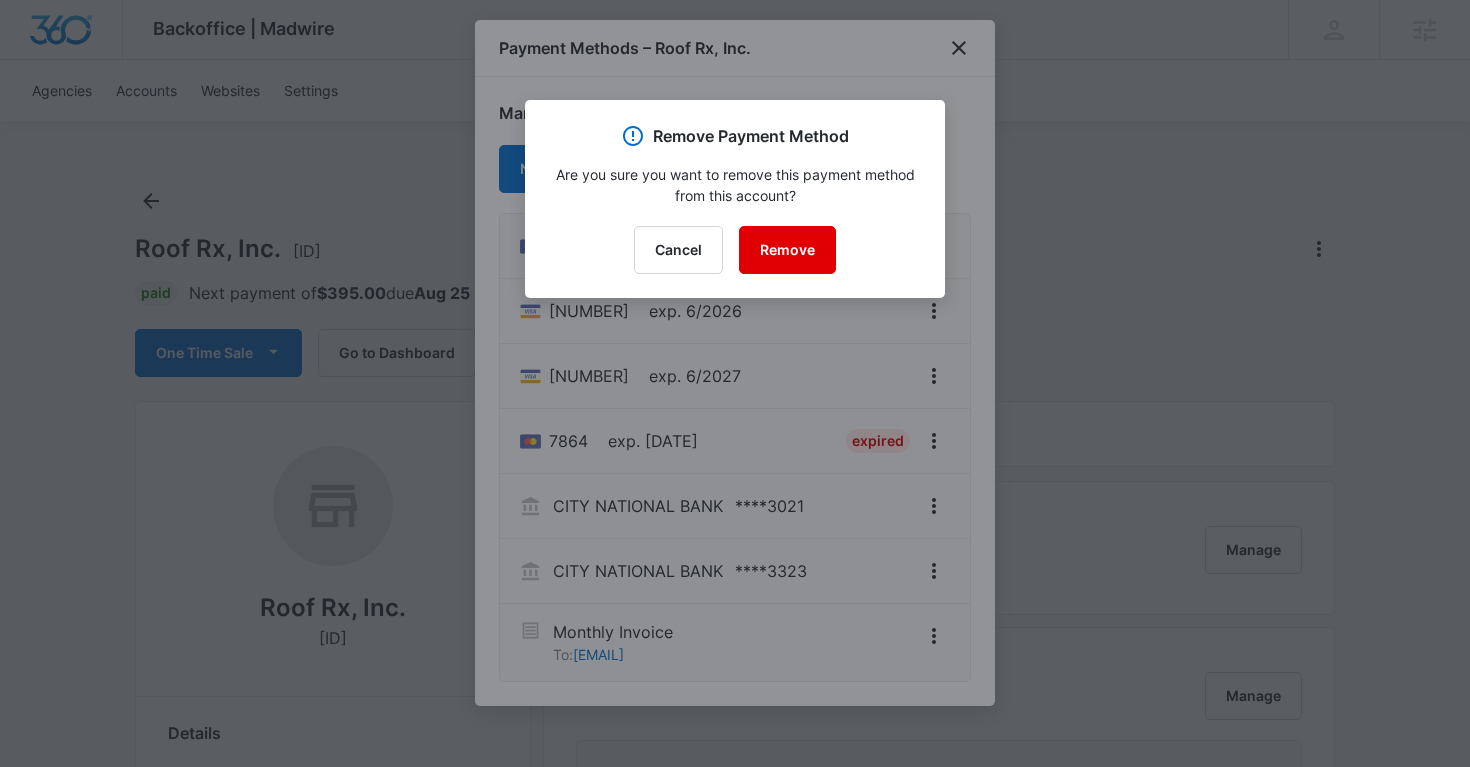 click on "Remove" at bounding box center (787, 250) 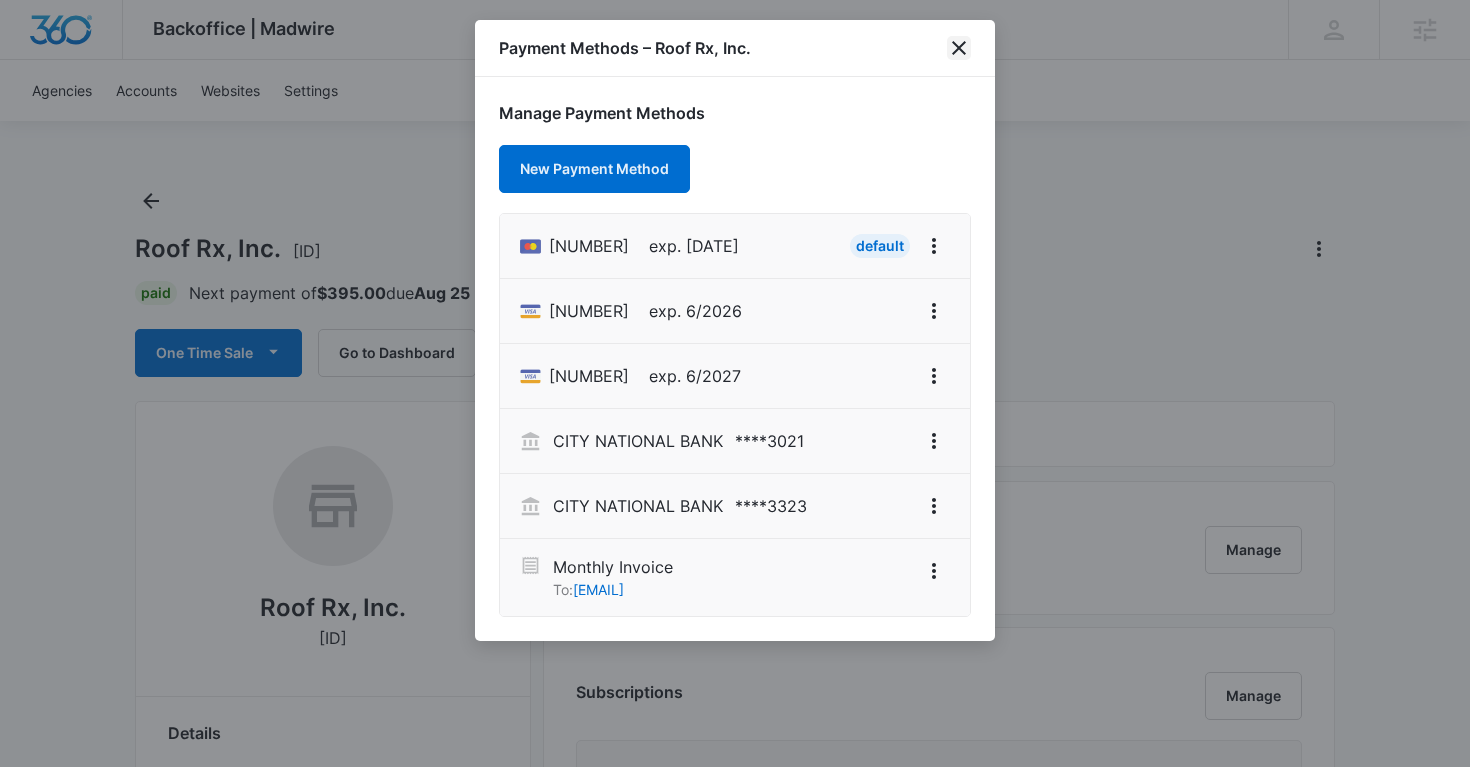 click 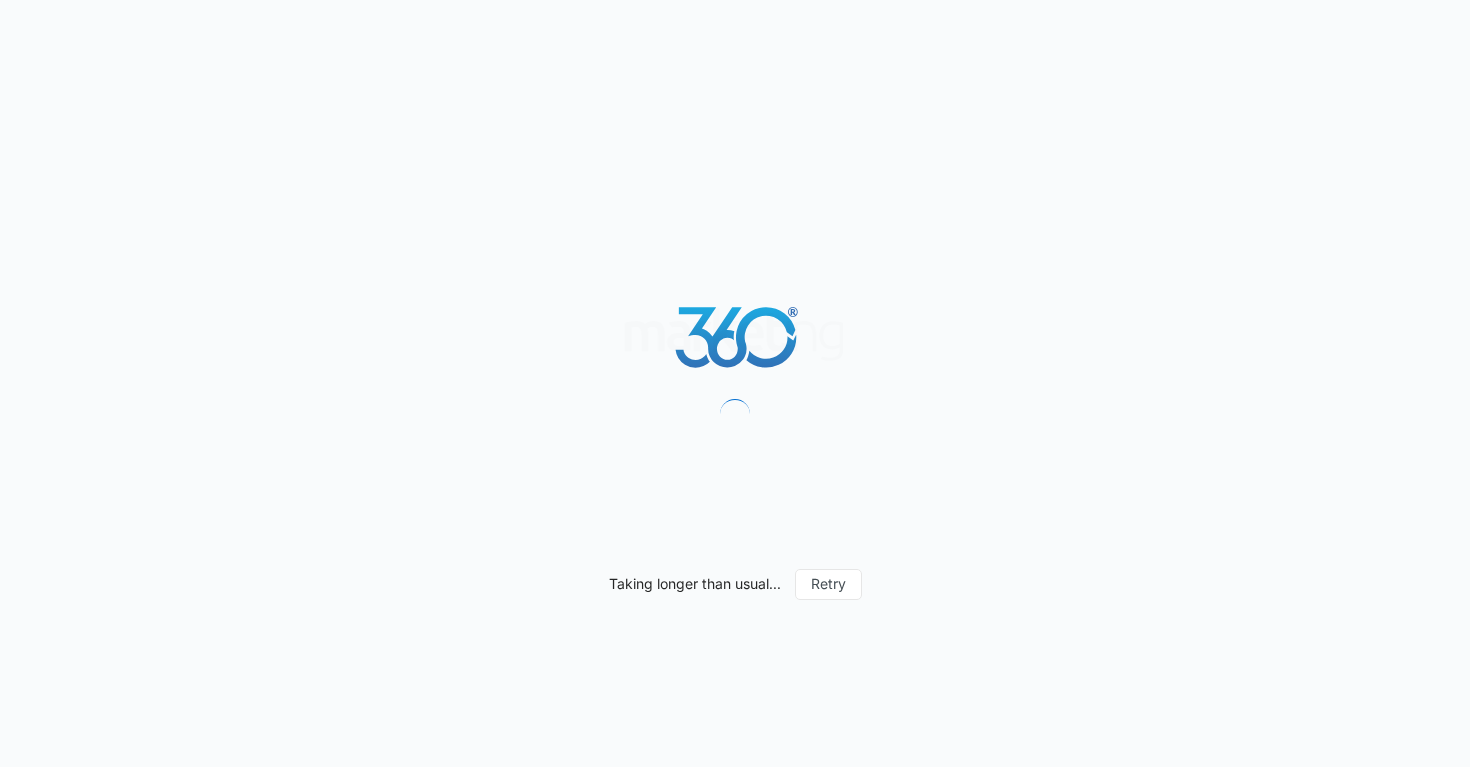 scroll, scrollTop: 0, scrollLeft: 0, axis: both 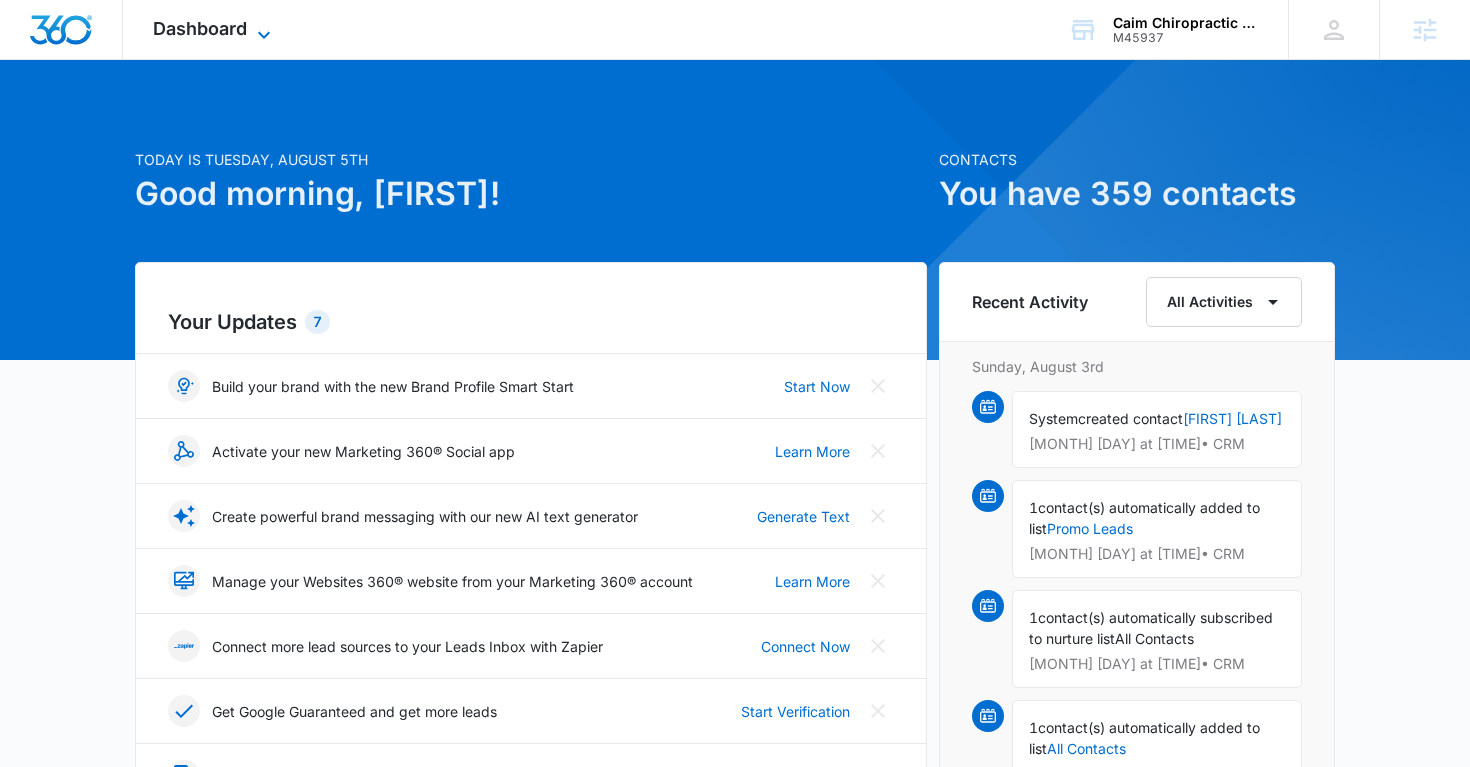 click 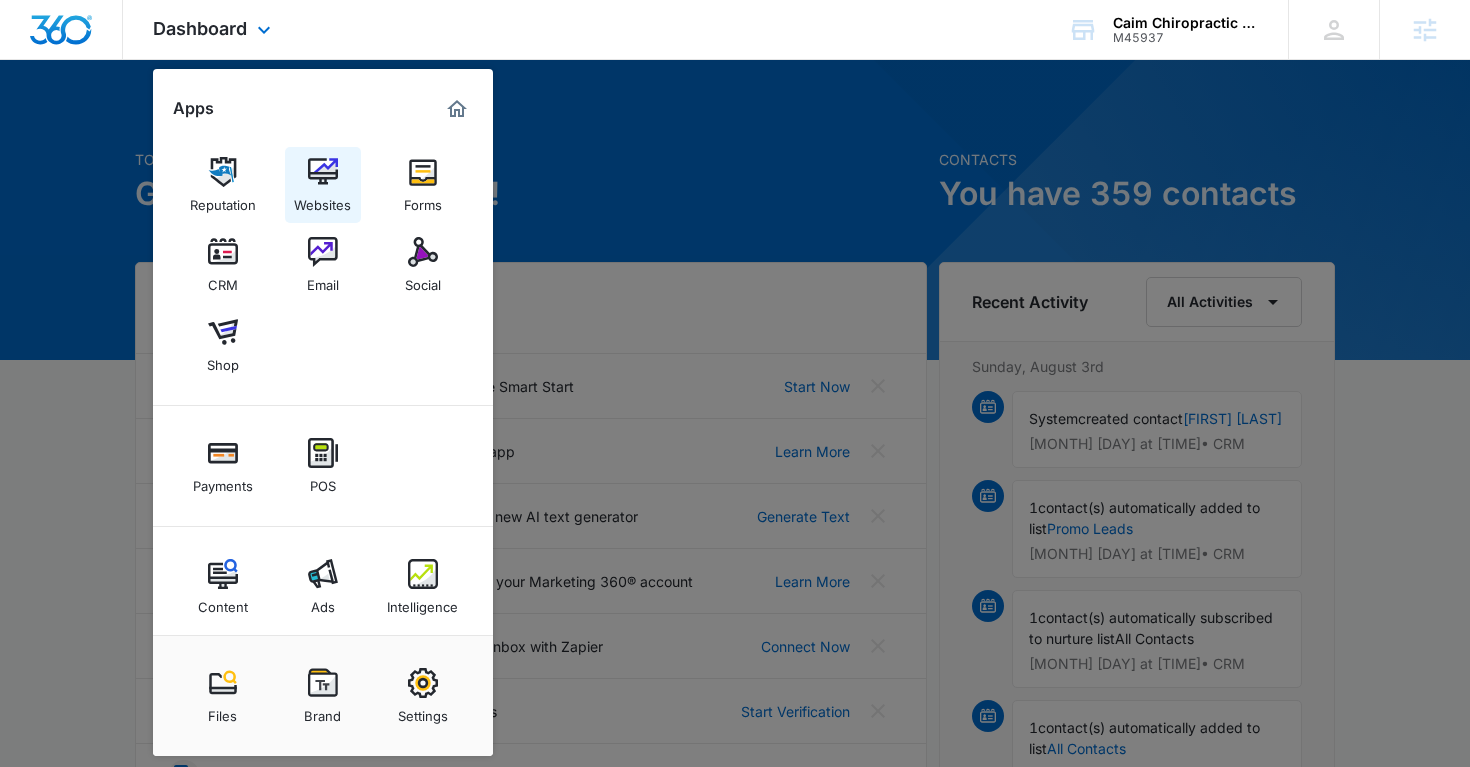 click on "Websites" at bounding box center (322, 200) 